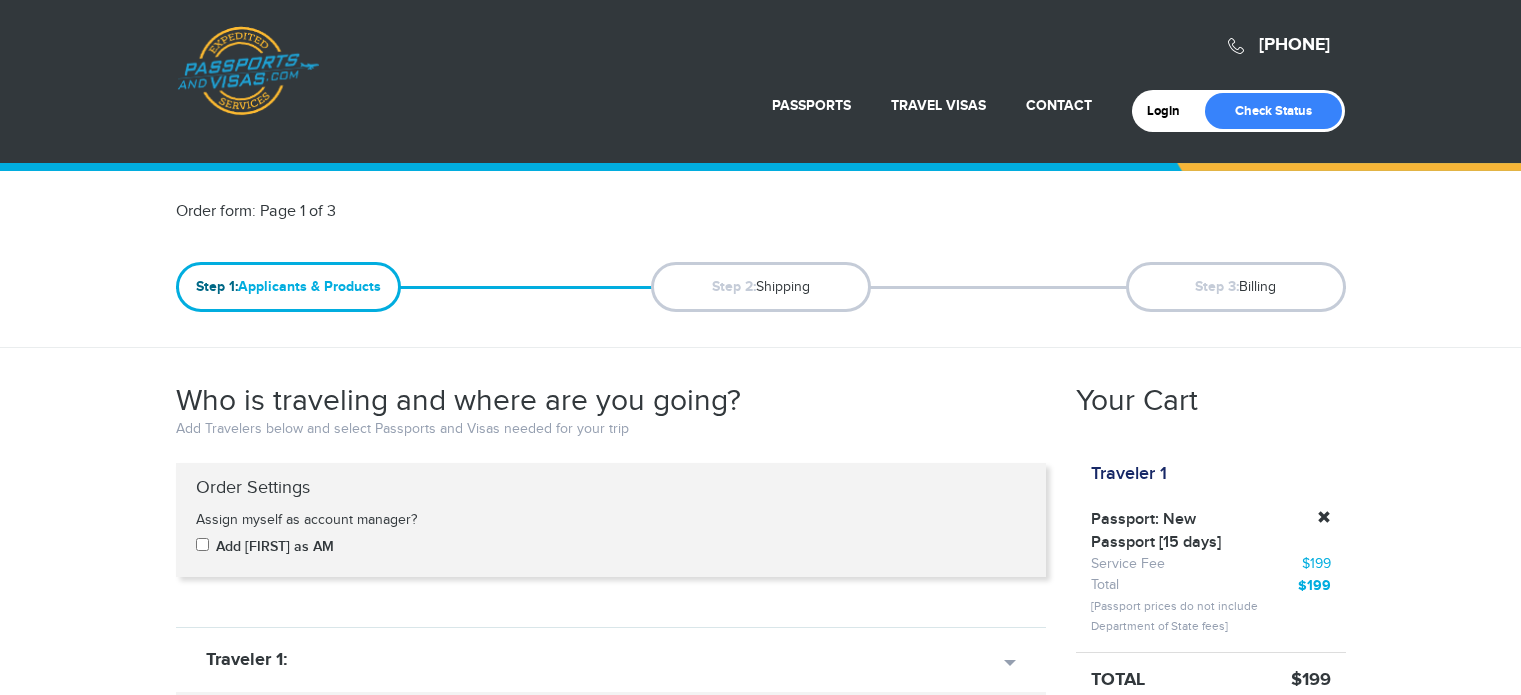 scroll, scrollTop: 0, scrollLeft: 0, axis: both 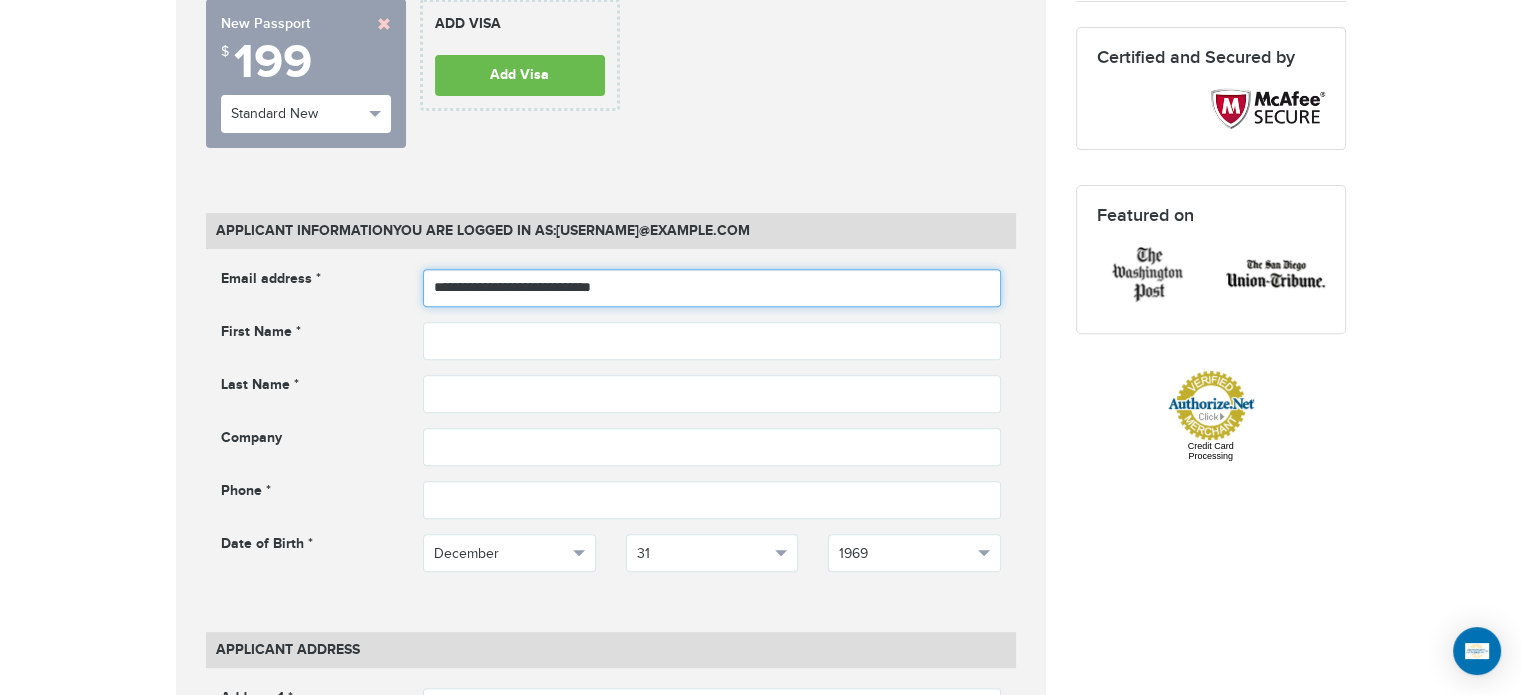 drag, startPoint x: 672, startPoint y: 285, endPoint x: 415, endPoint y: 275, distance: 257.1945 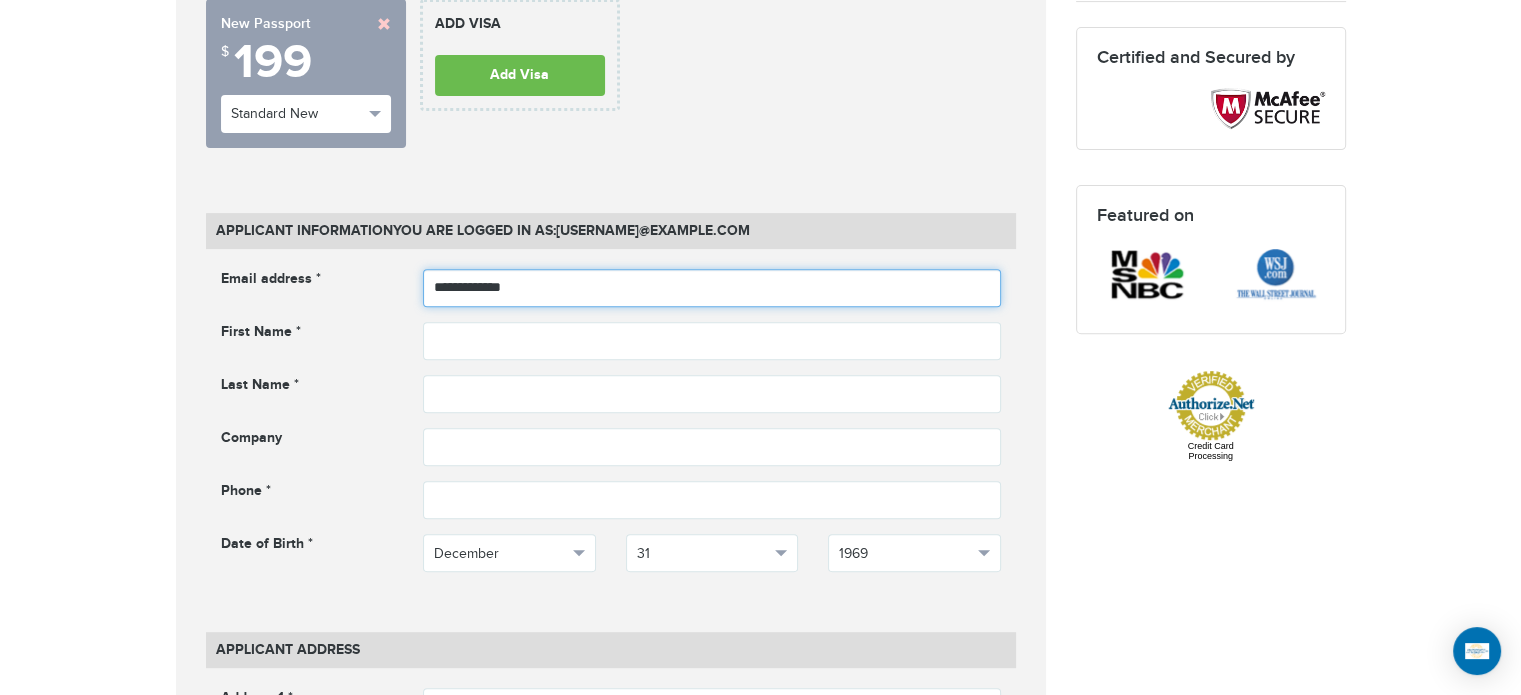 type on "**********" 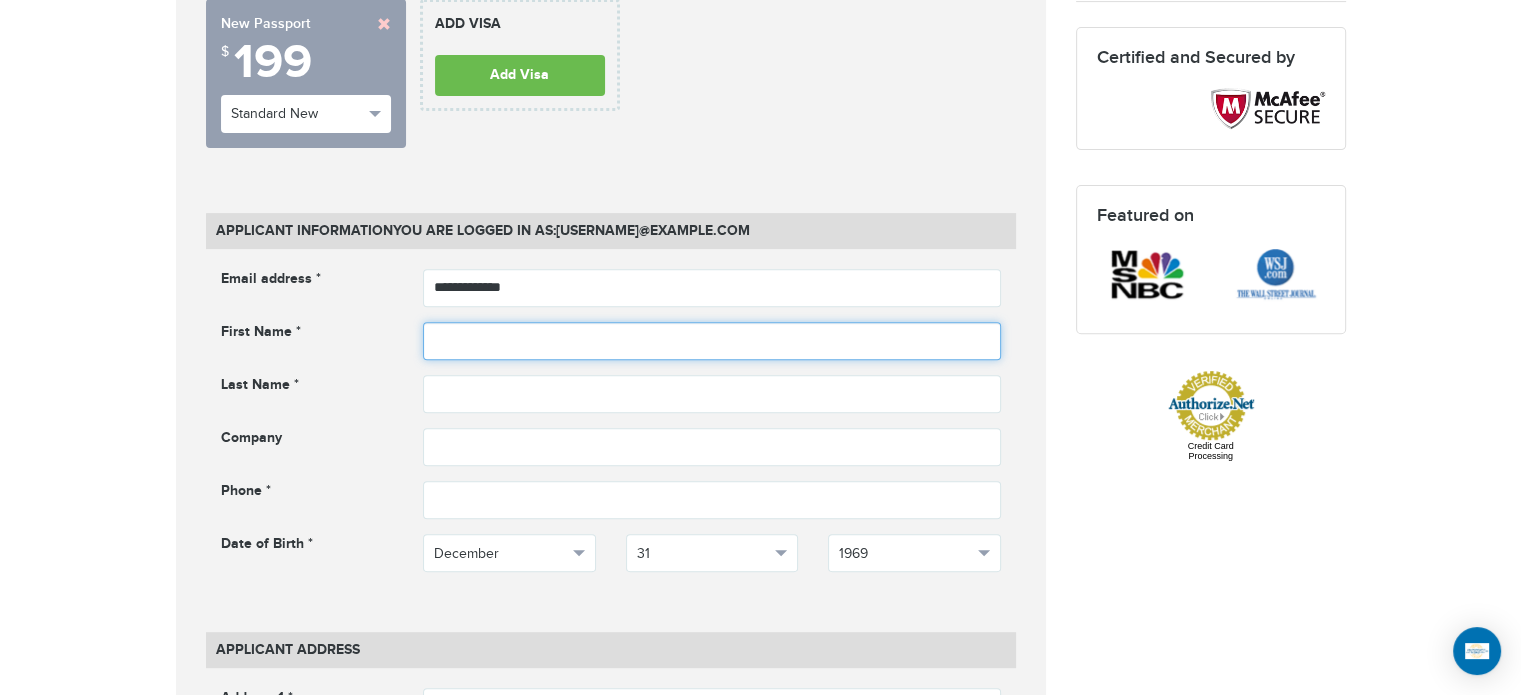 click at bounding box center (712, 341) 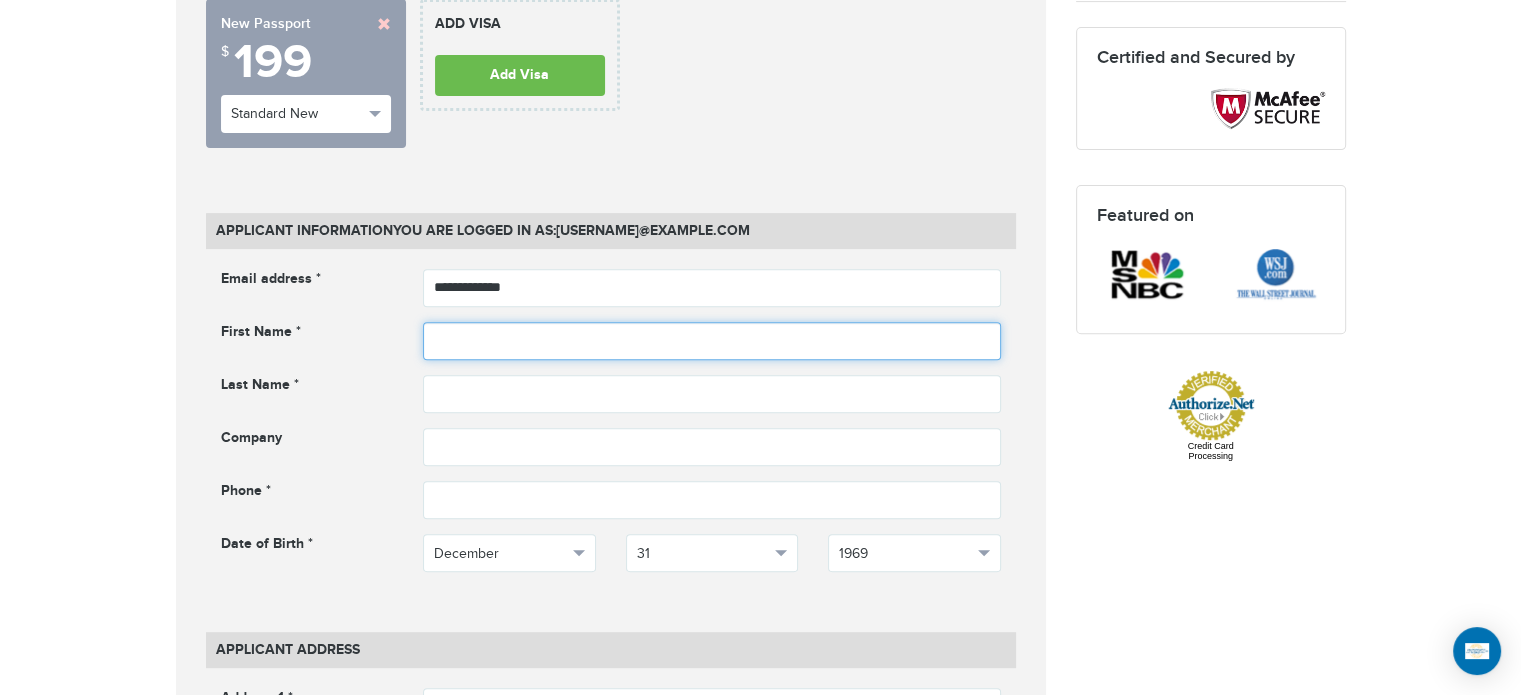 type on "*" 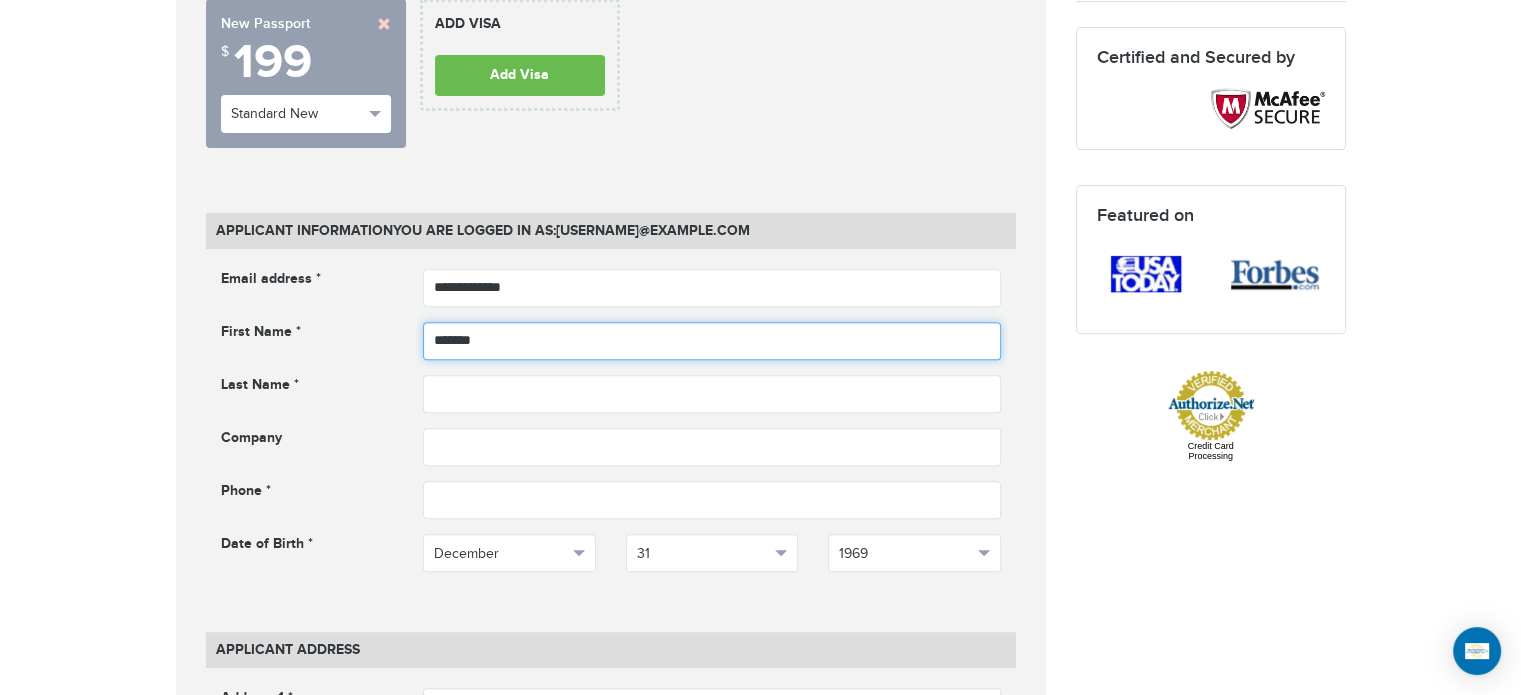 type on "*******" 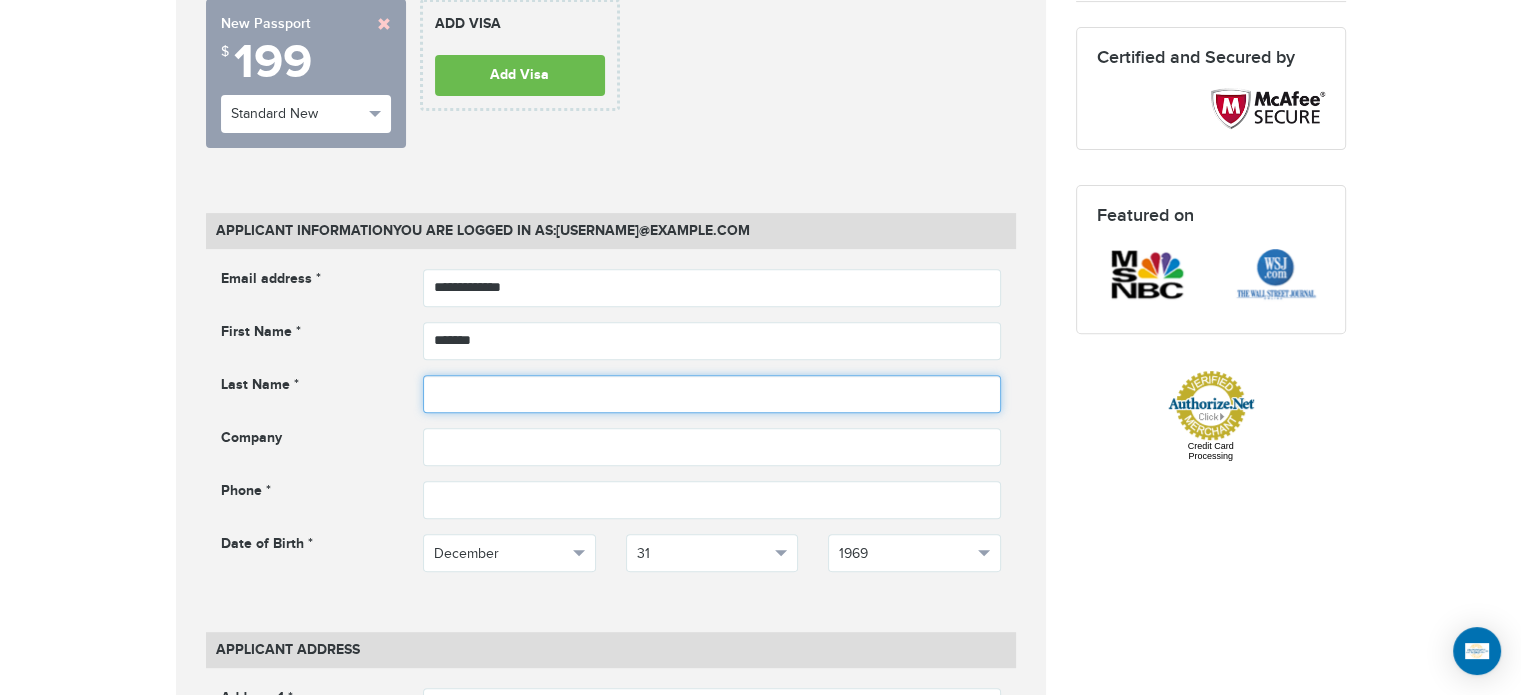 type on "*" 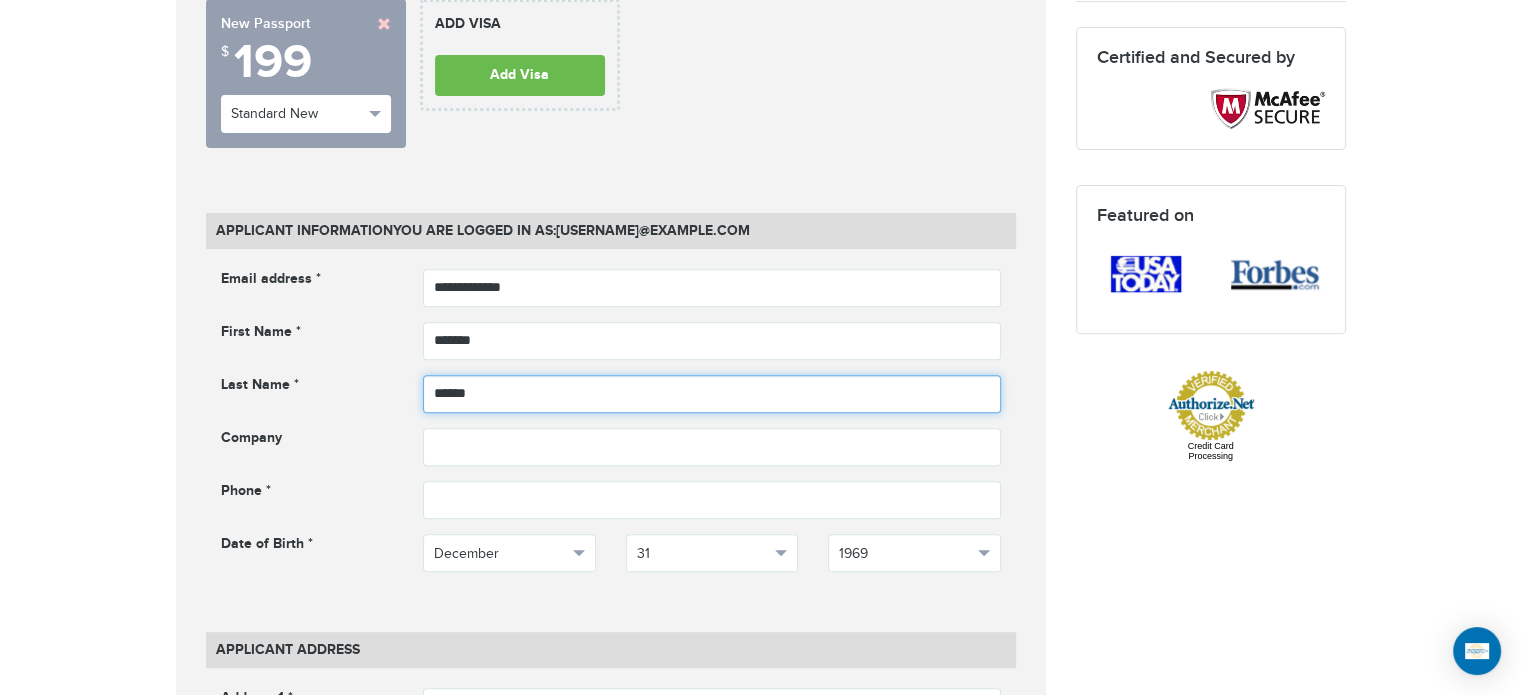 type on "******" 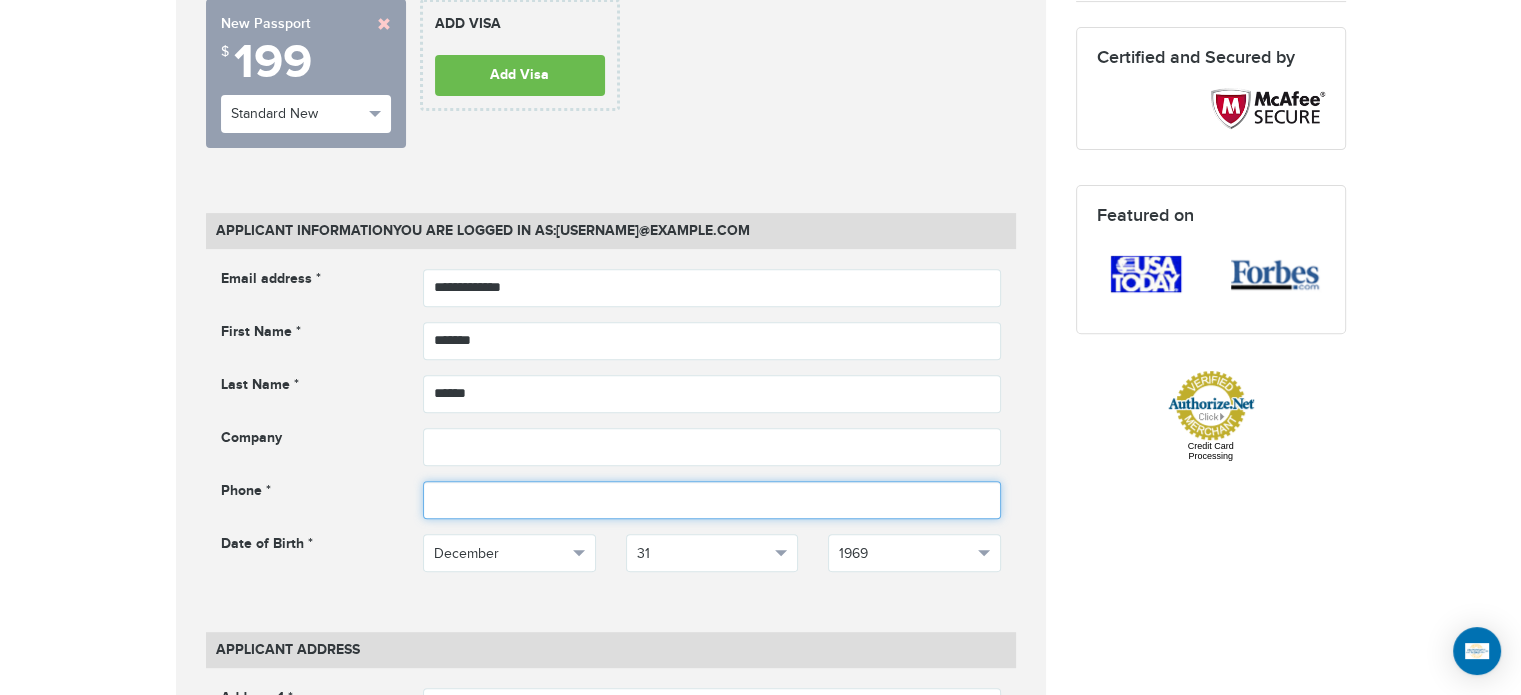 click at bounding box center (712, 500) 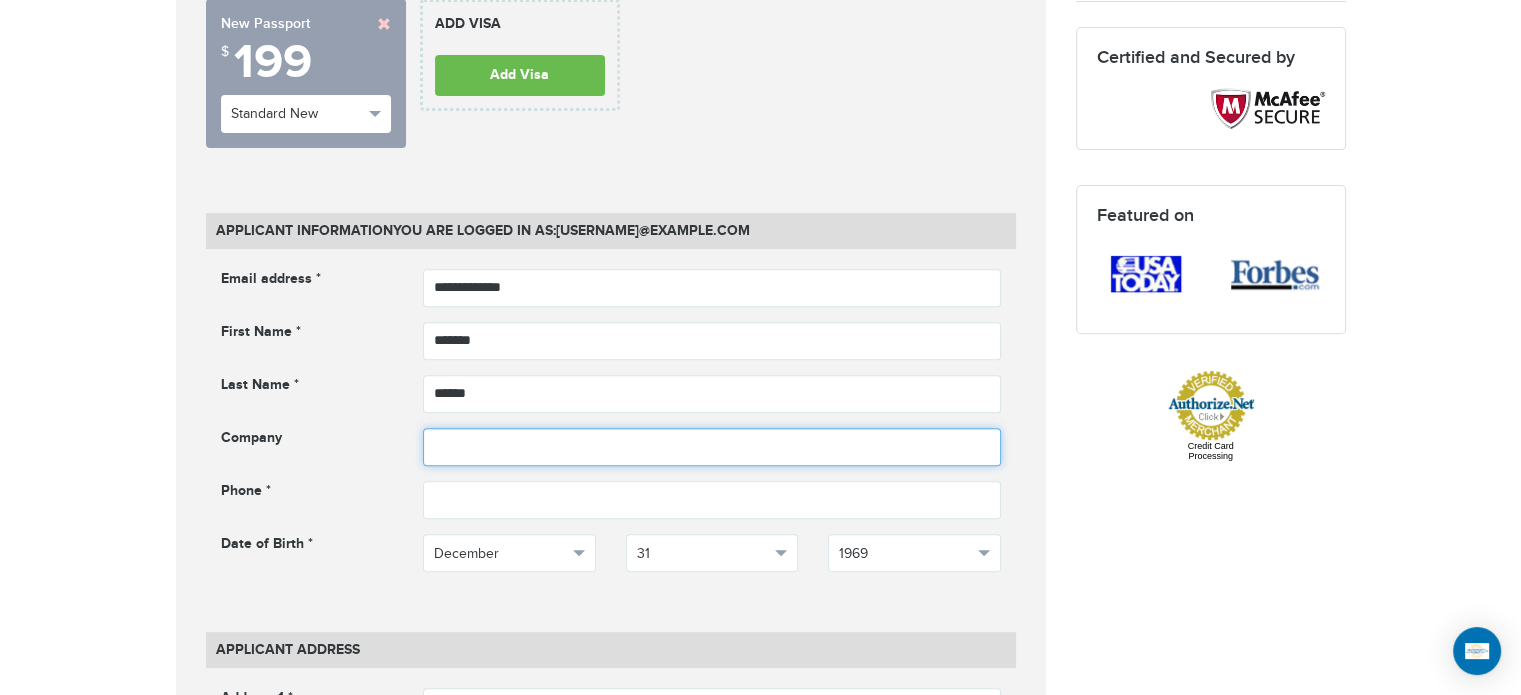 click at bounding box center [712, 447] 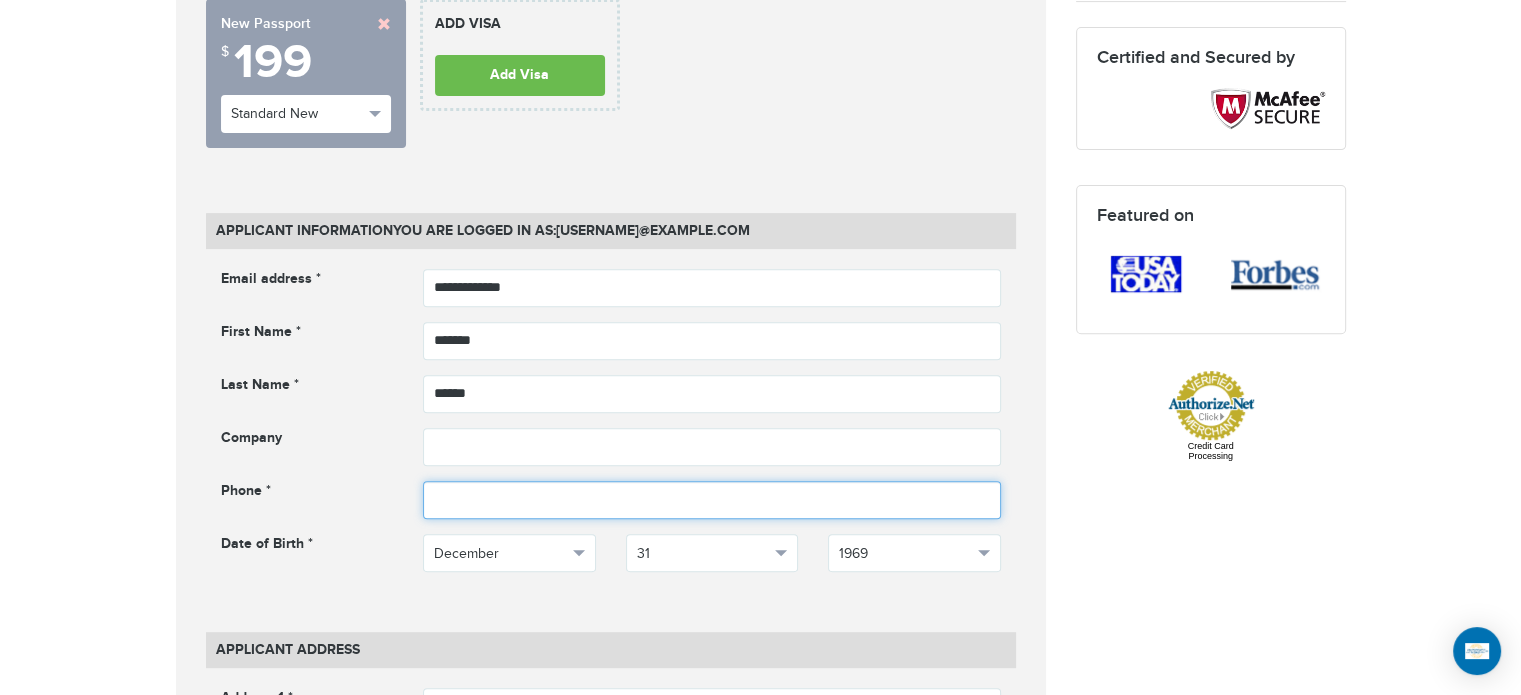click at bounding box center (712, 500) 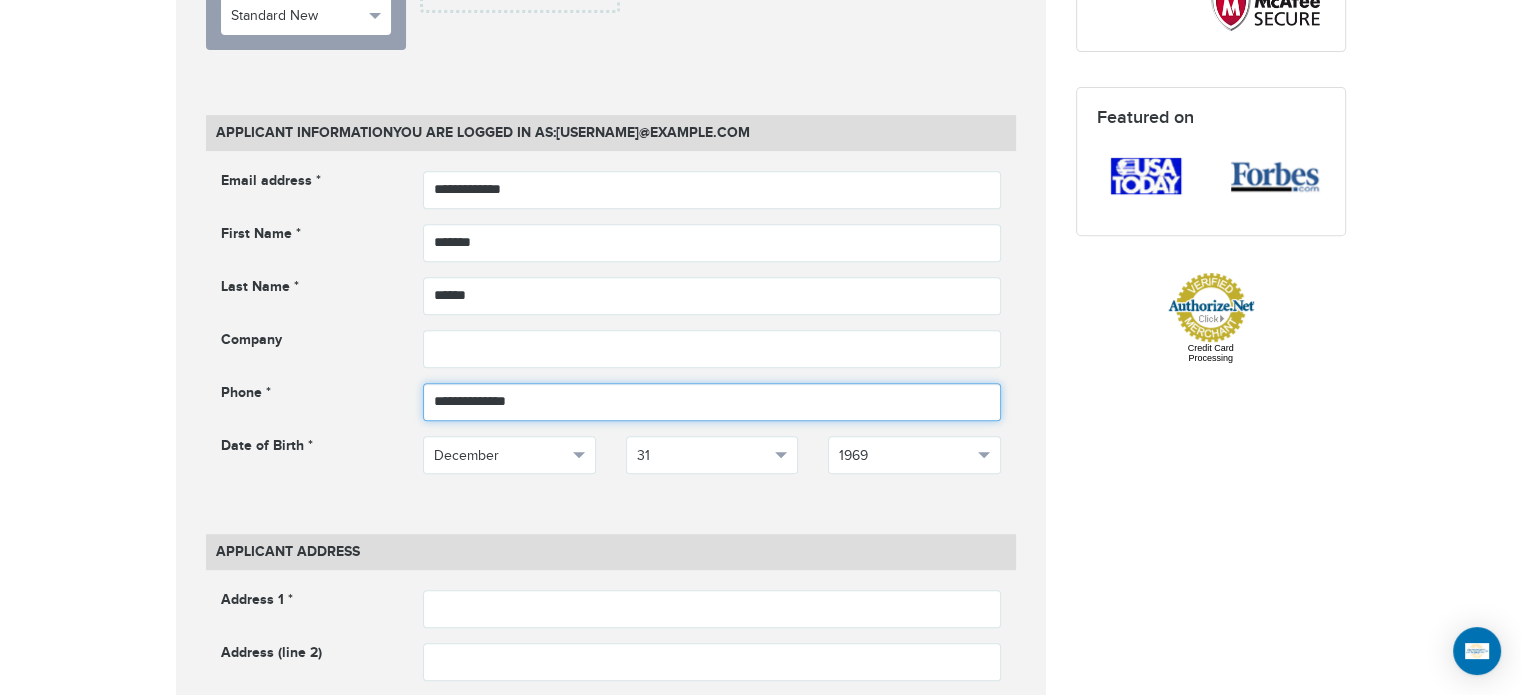 scroll, scrollTop: 900, scrollLeft: 0, axis: vertical 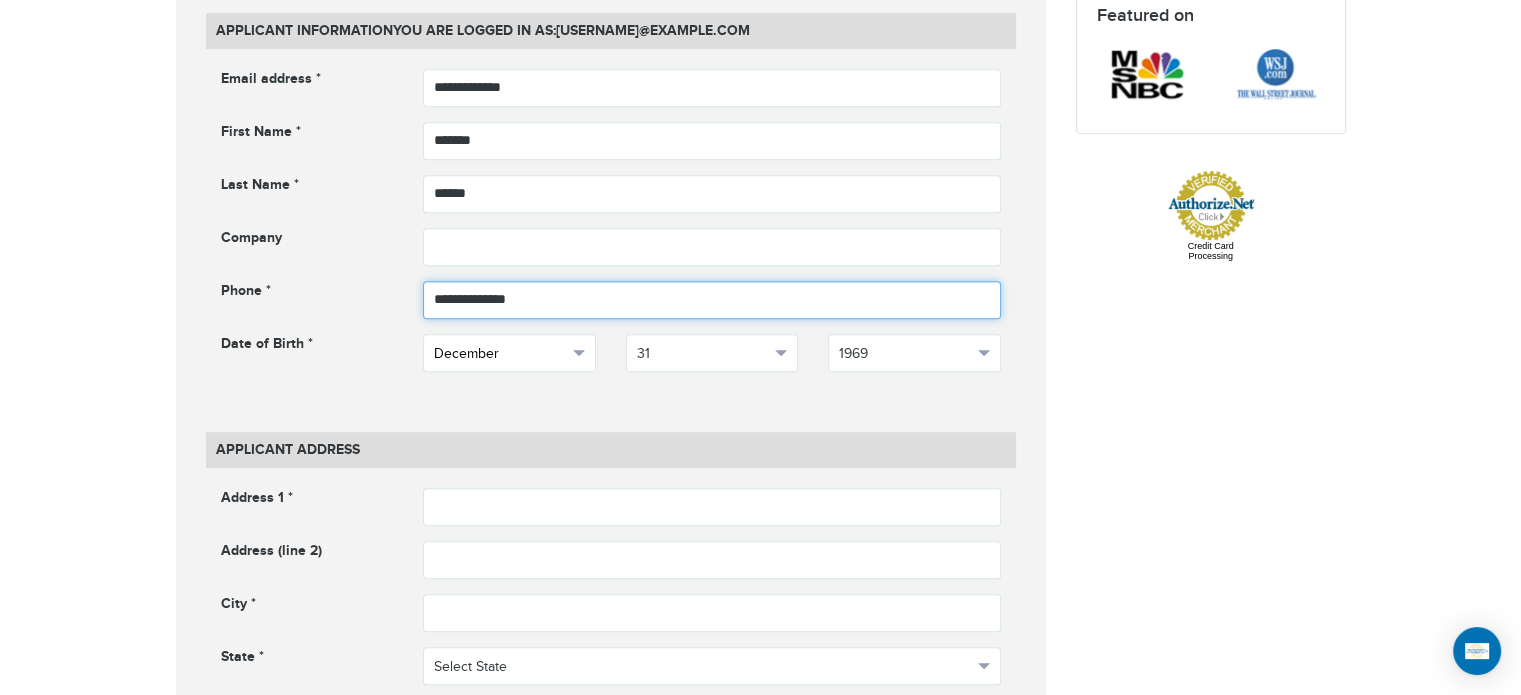 type on "**********" 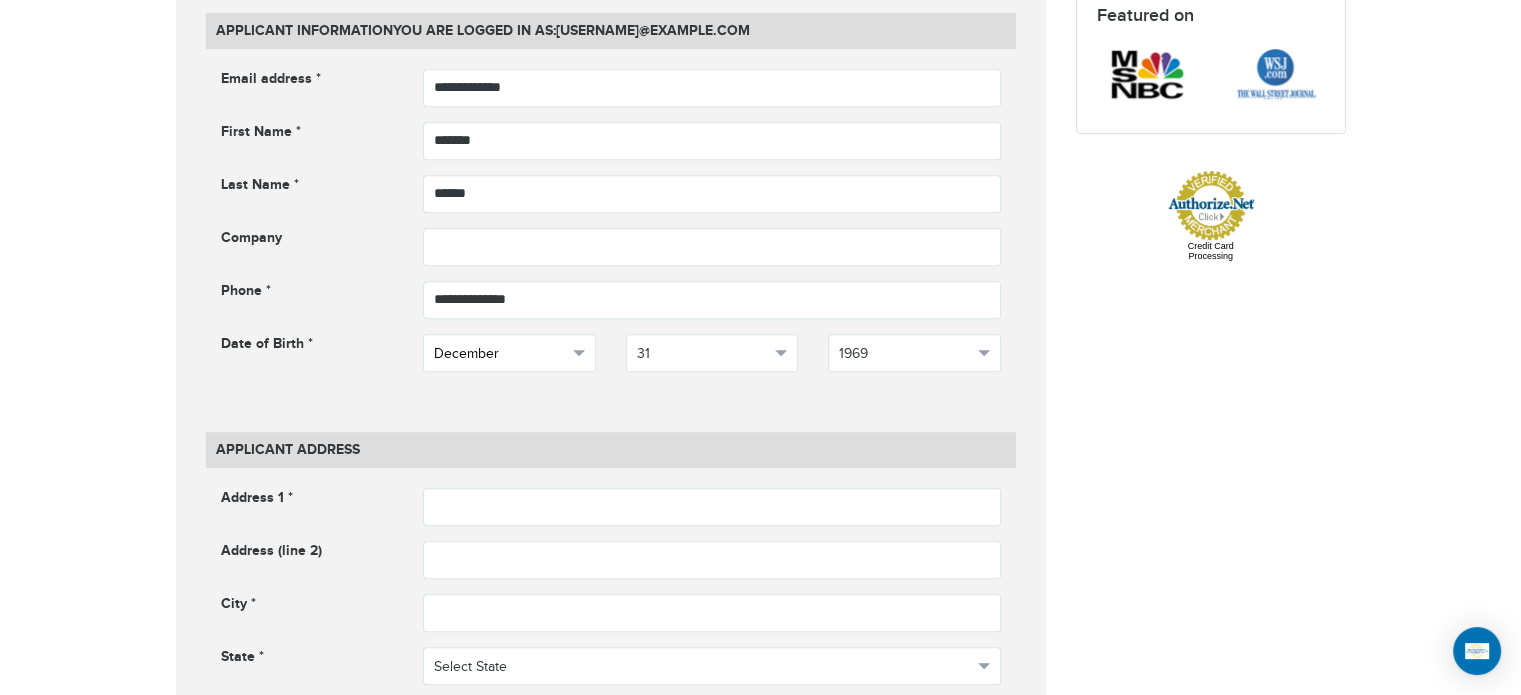 click on "December" at bounding box center (500, 354) 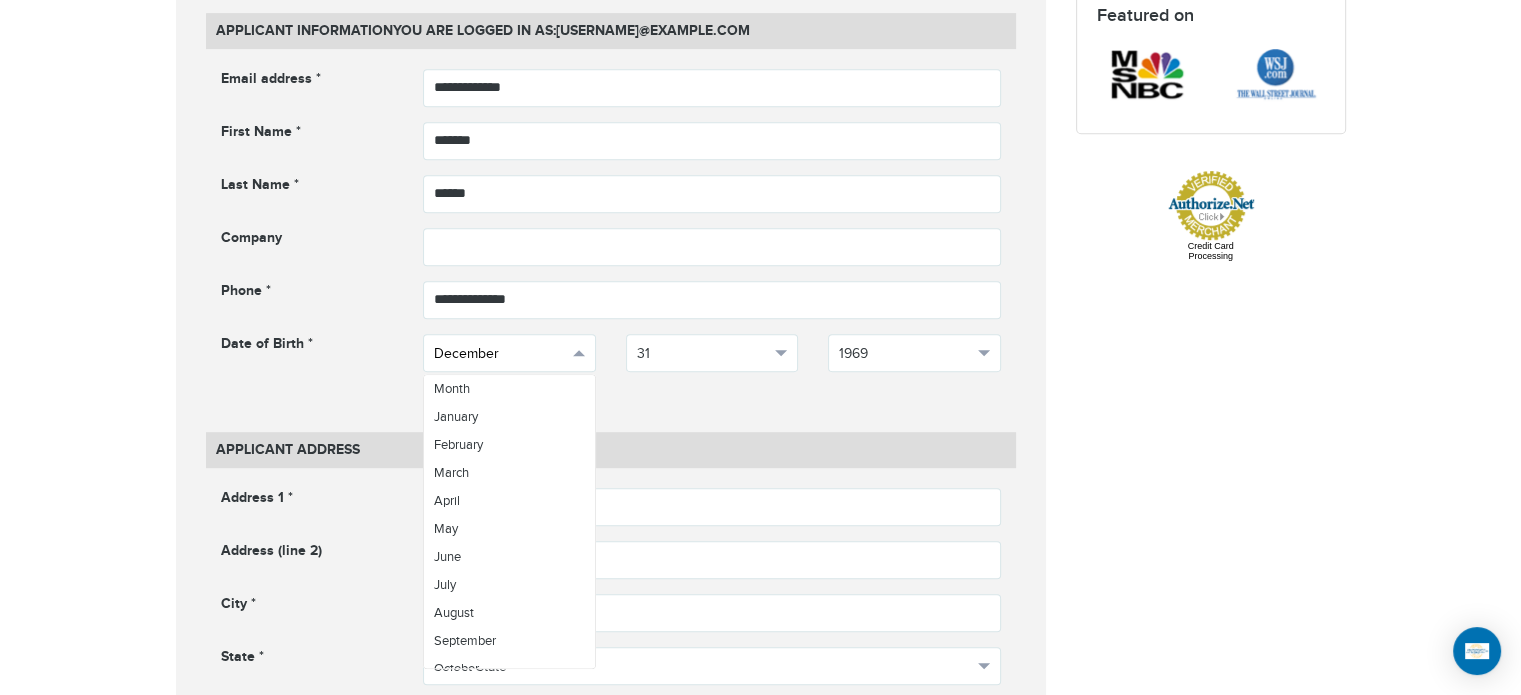 scroll, scrollTop: 70, scrollLeft: 0, axis: vertical 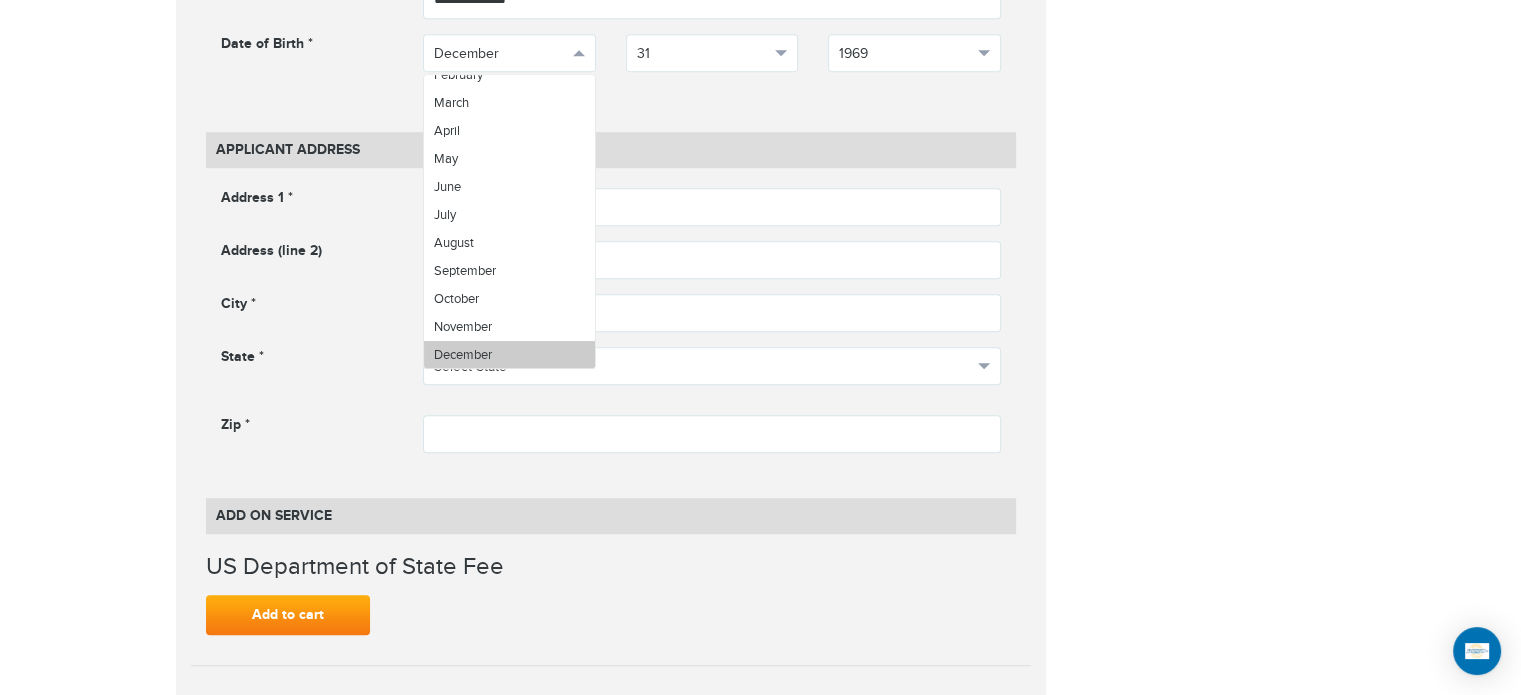 click on "December" at bounding box center (463, 355) 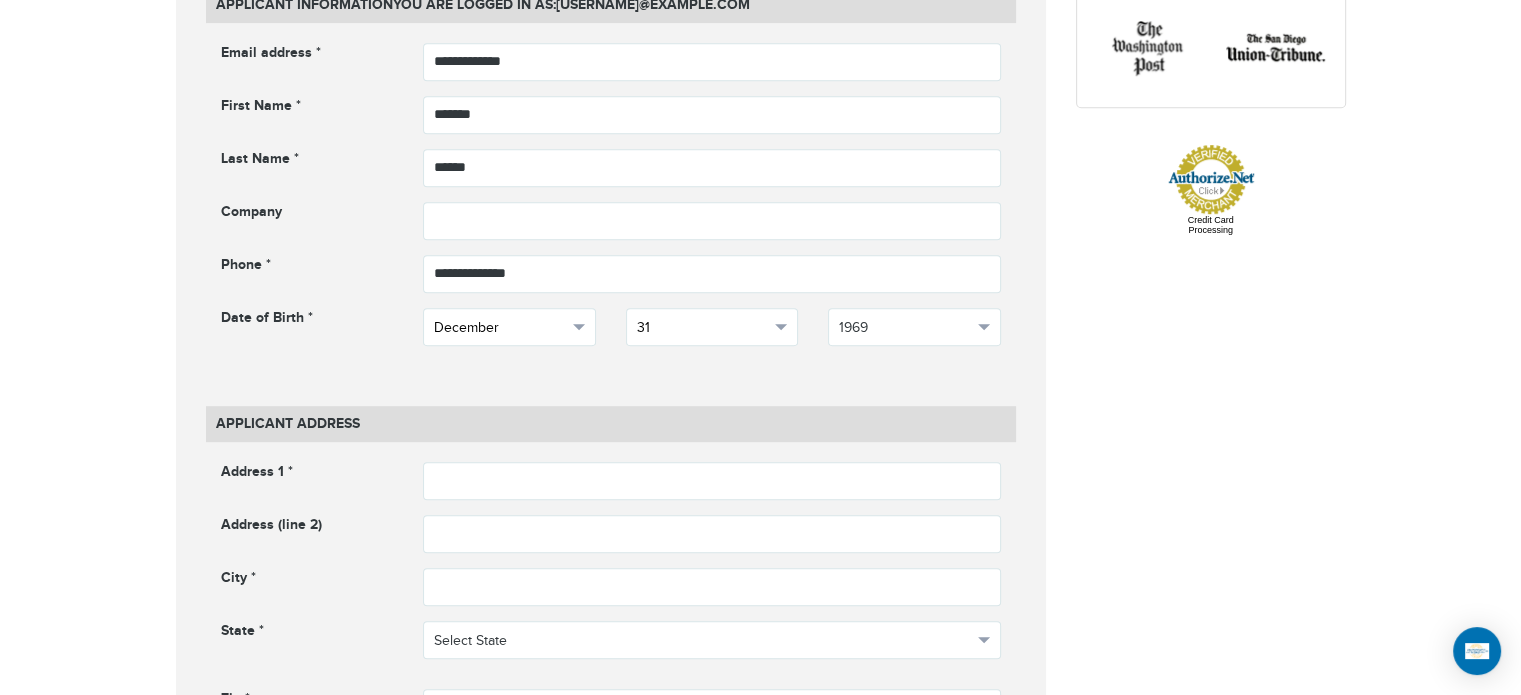 scroll, scrollTop: 900, scrollLeft: 0, axis: vertical 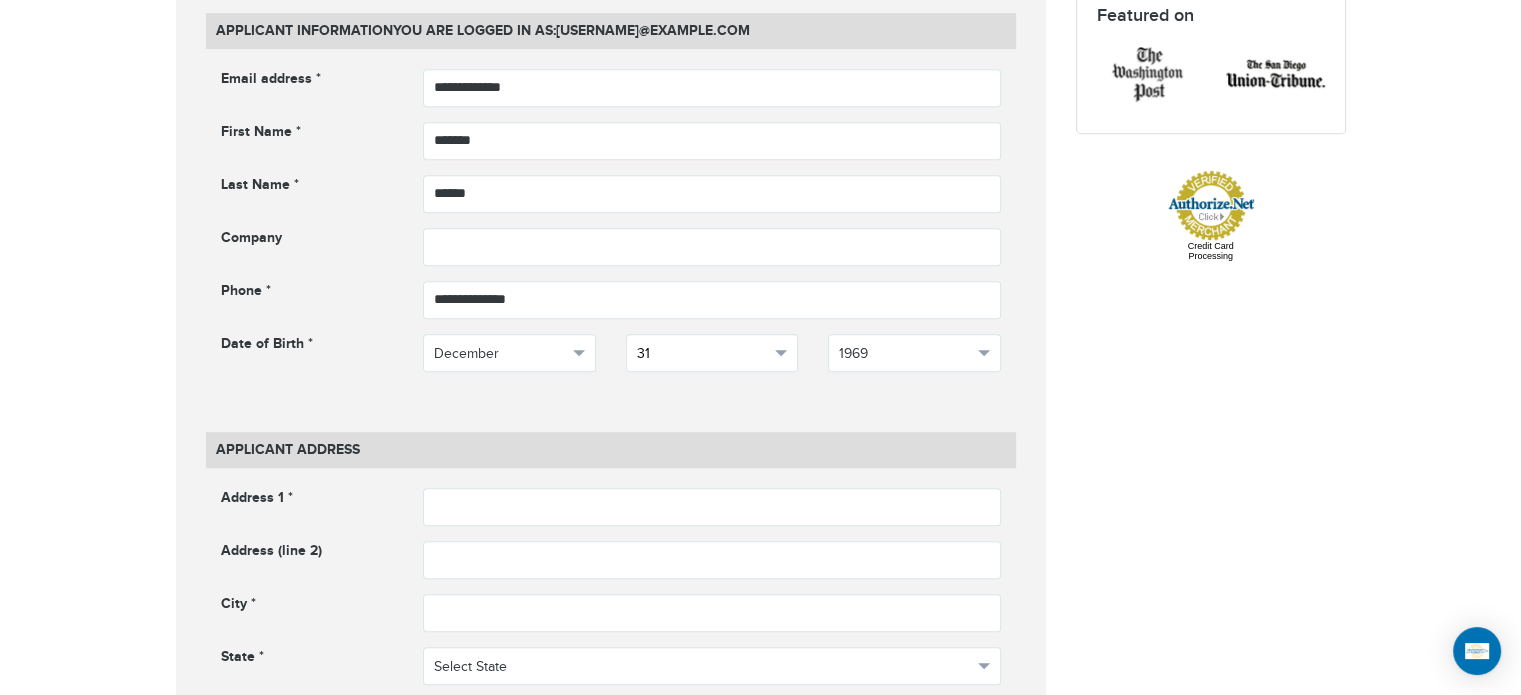 click on "31" at bounding box center (703, 354) 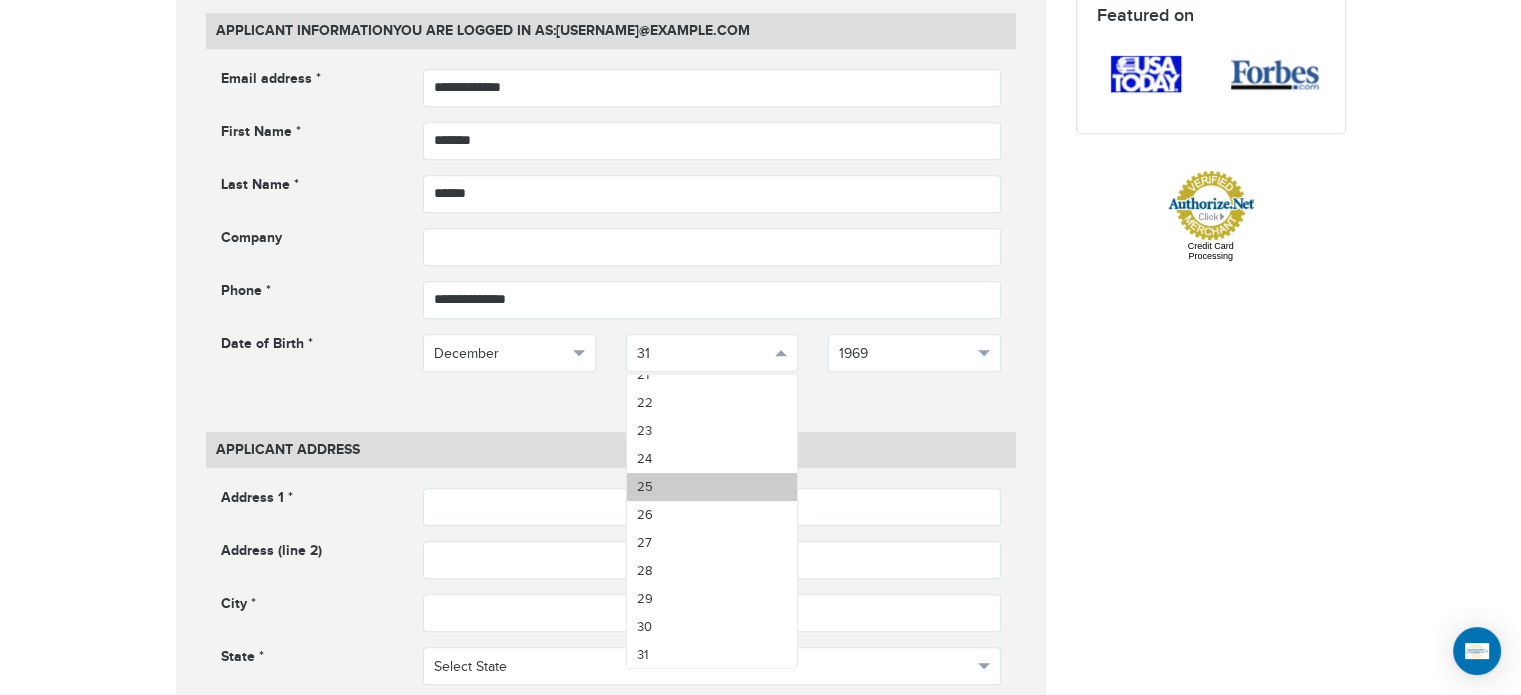 click on "25" at bounding box center (712, 487) 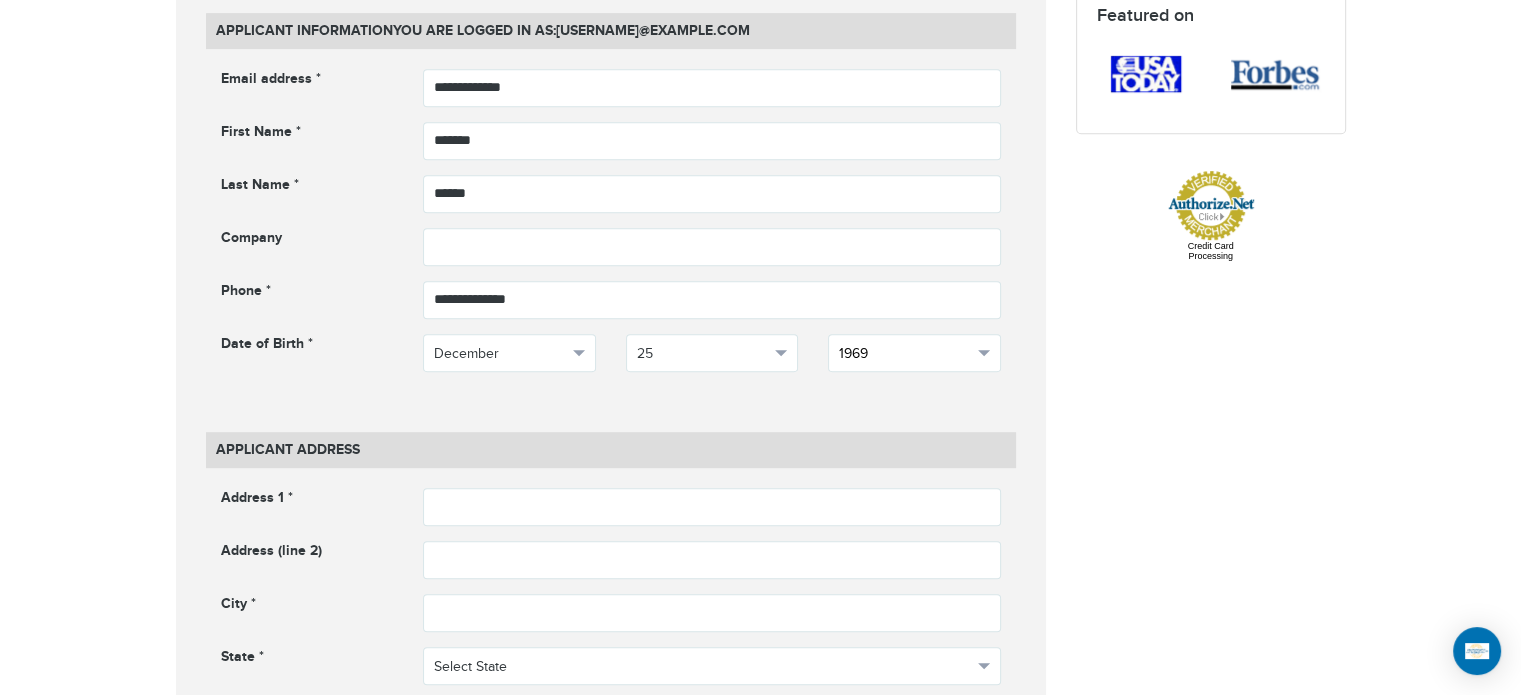 click on "1969" at bounding box center (905, 354) 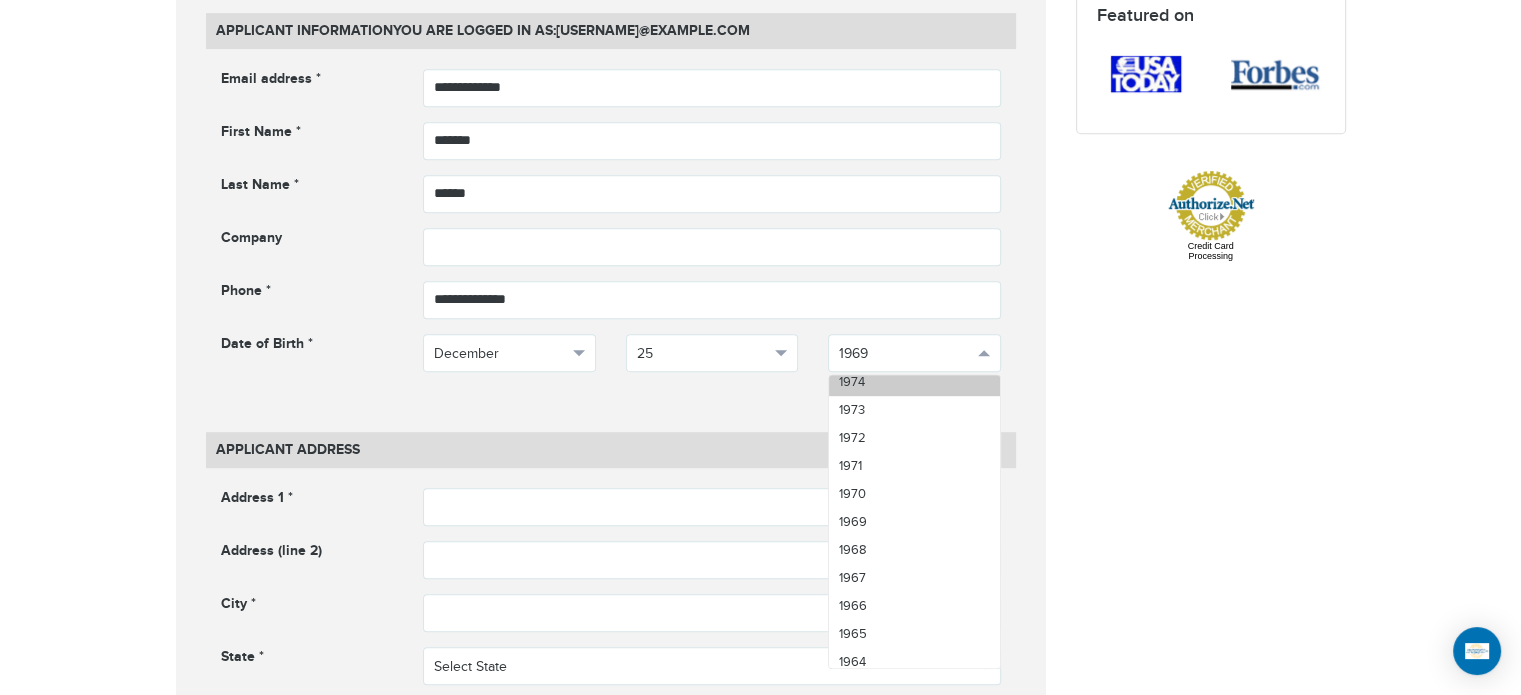 click on "1974" at bounding box center (914, 382) 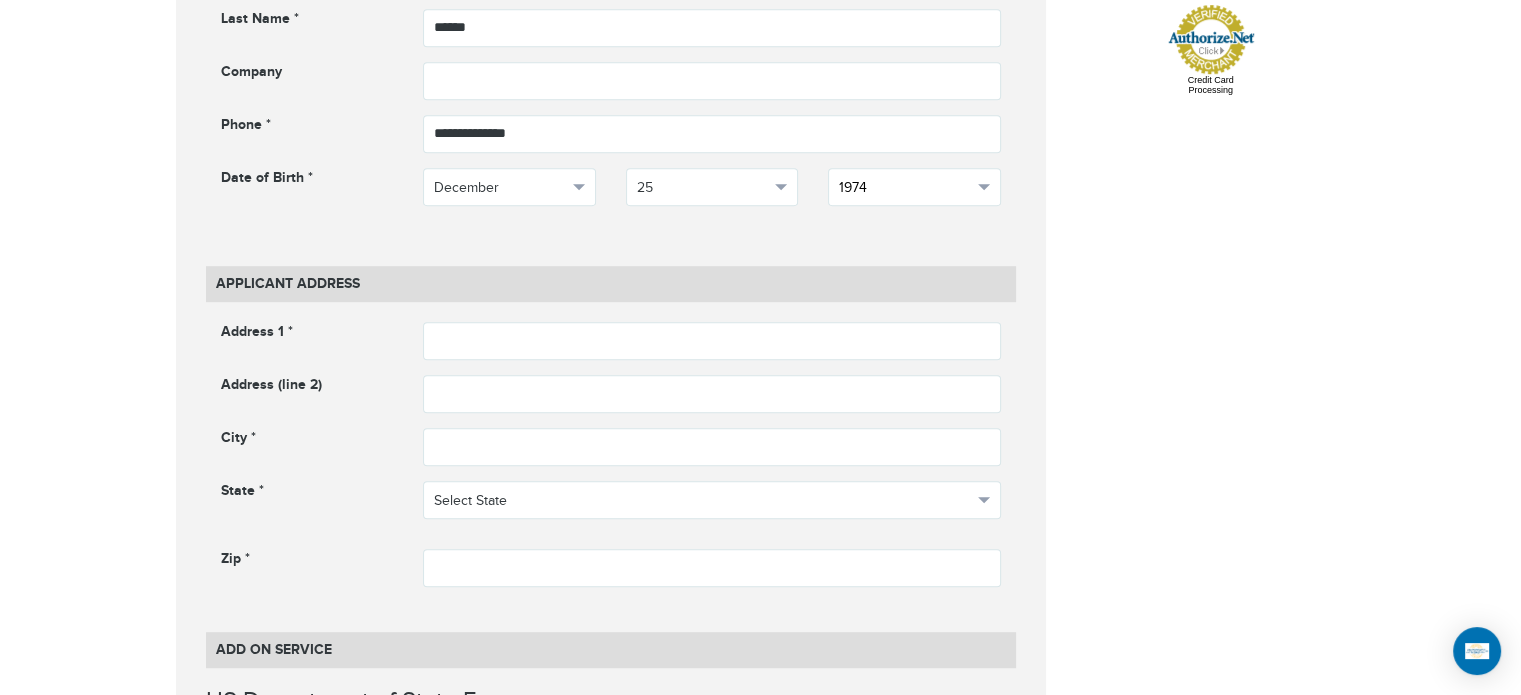 scroll, scrollTop: 1100, scrollLeft: 0, axis: vertical 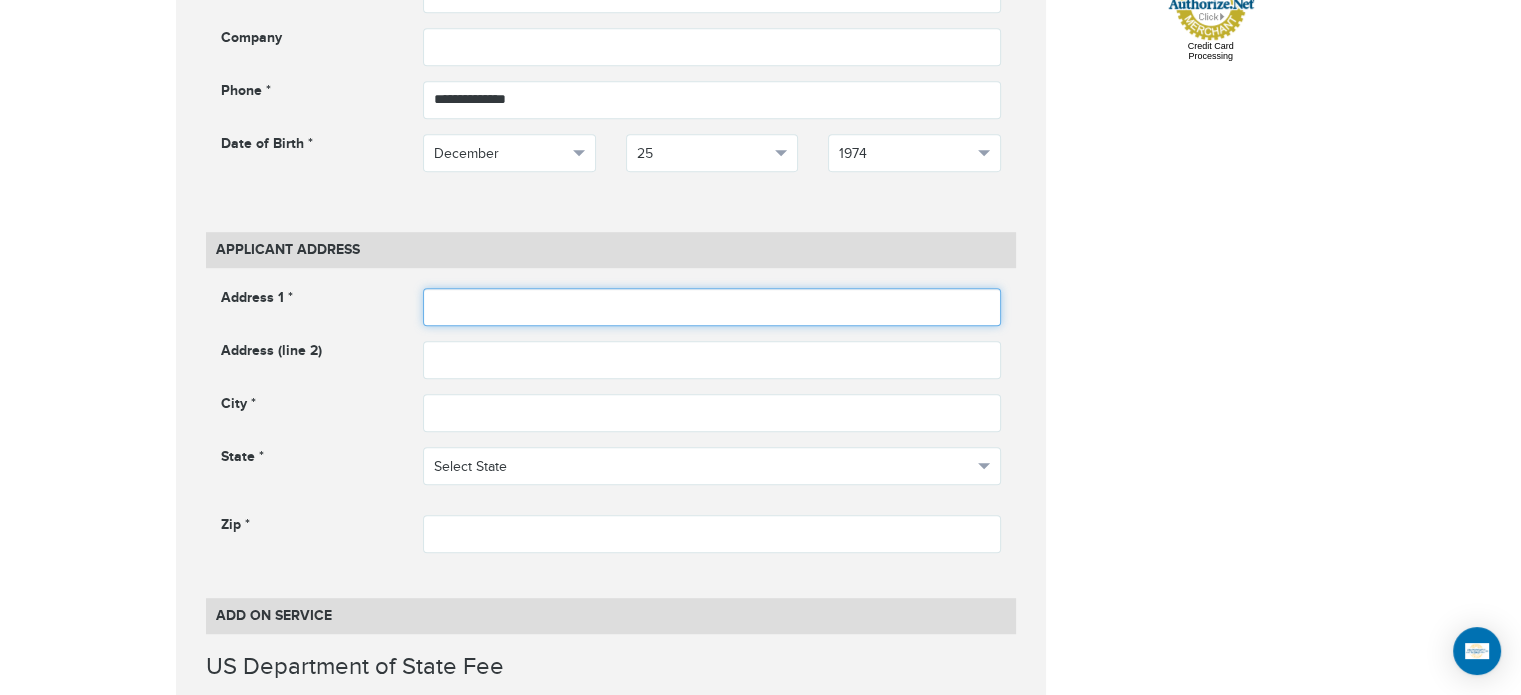 click at bounding box center (712, 307) 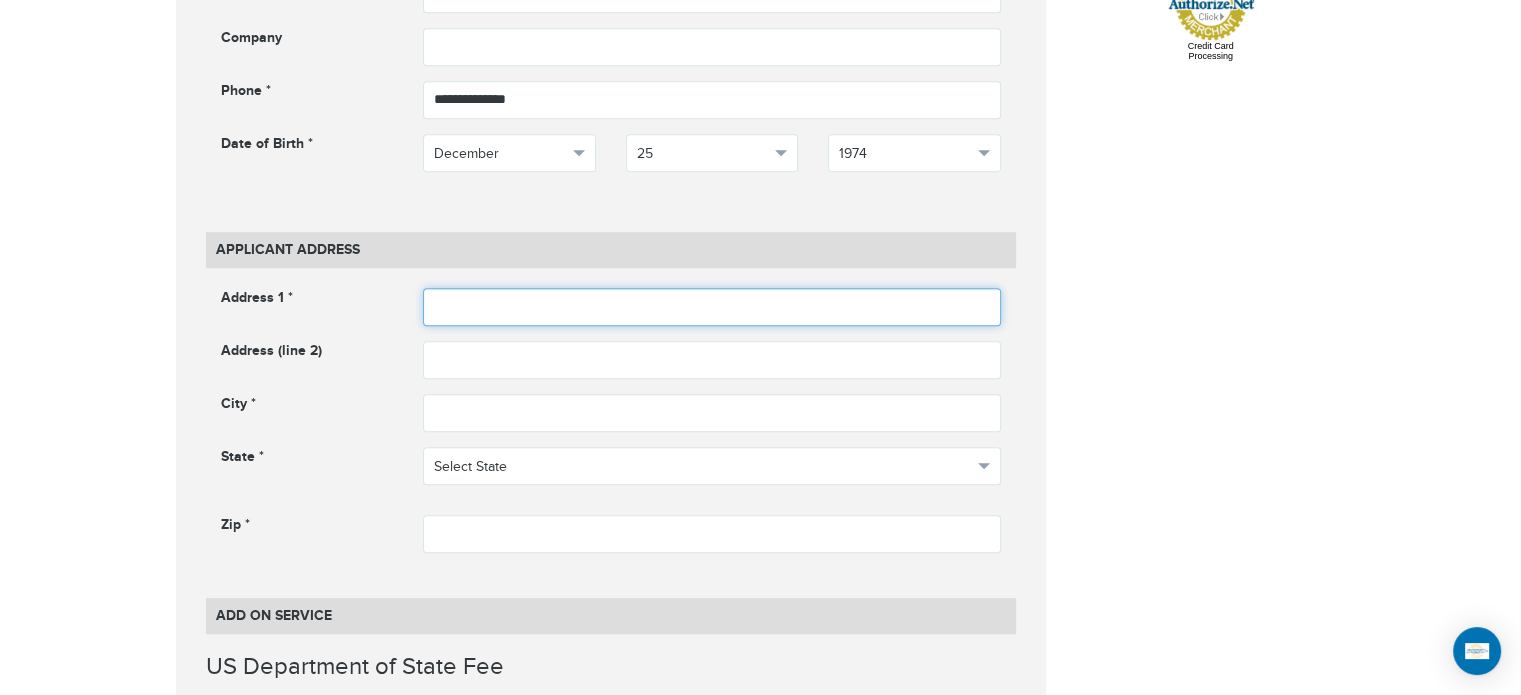 click at bounding box center (712, 307) 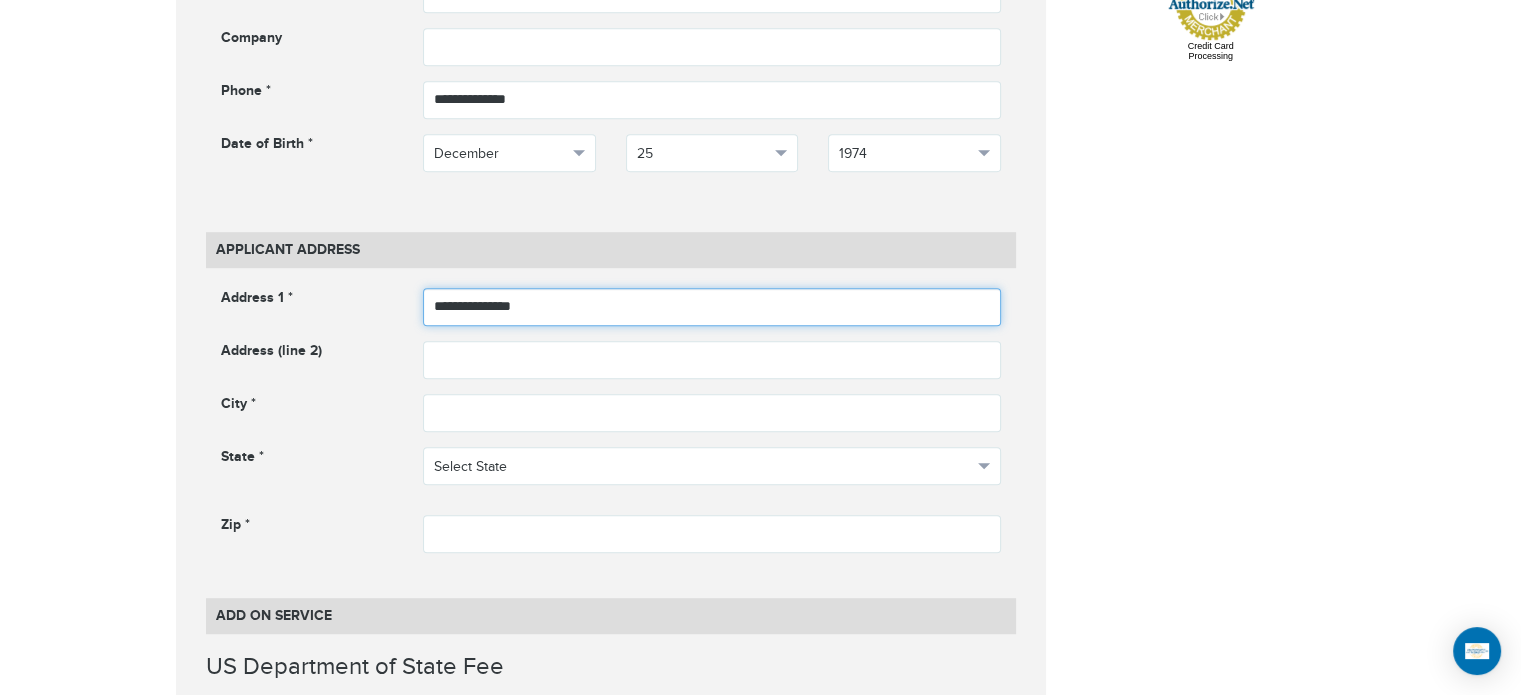 type on "**********" 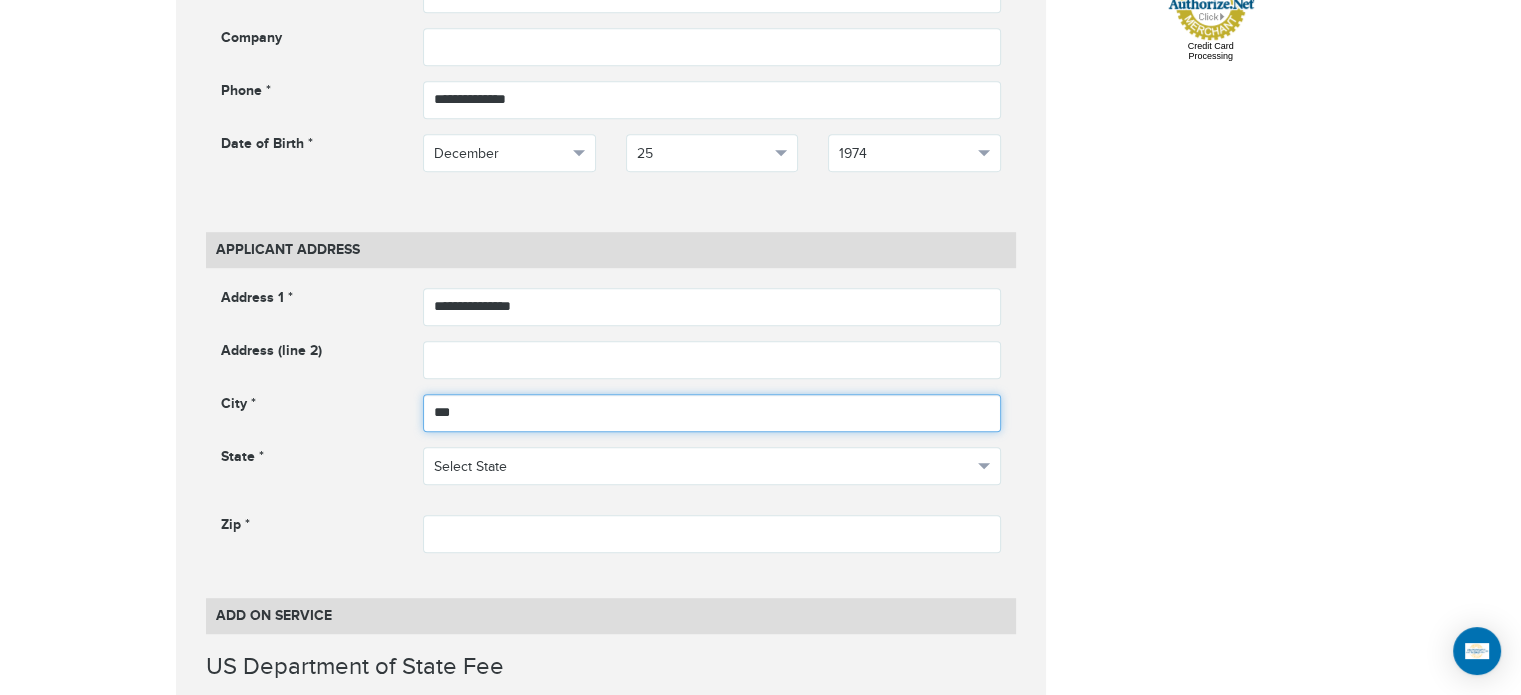 type on "*********" 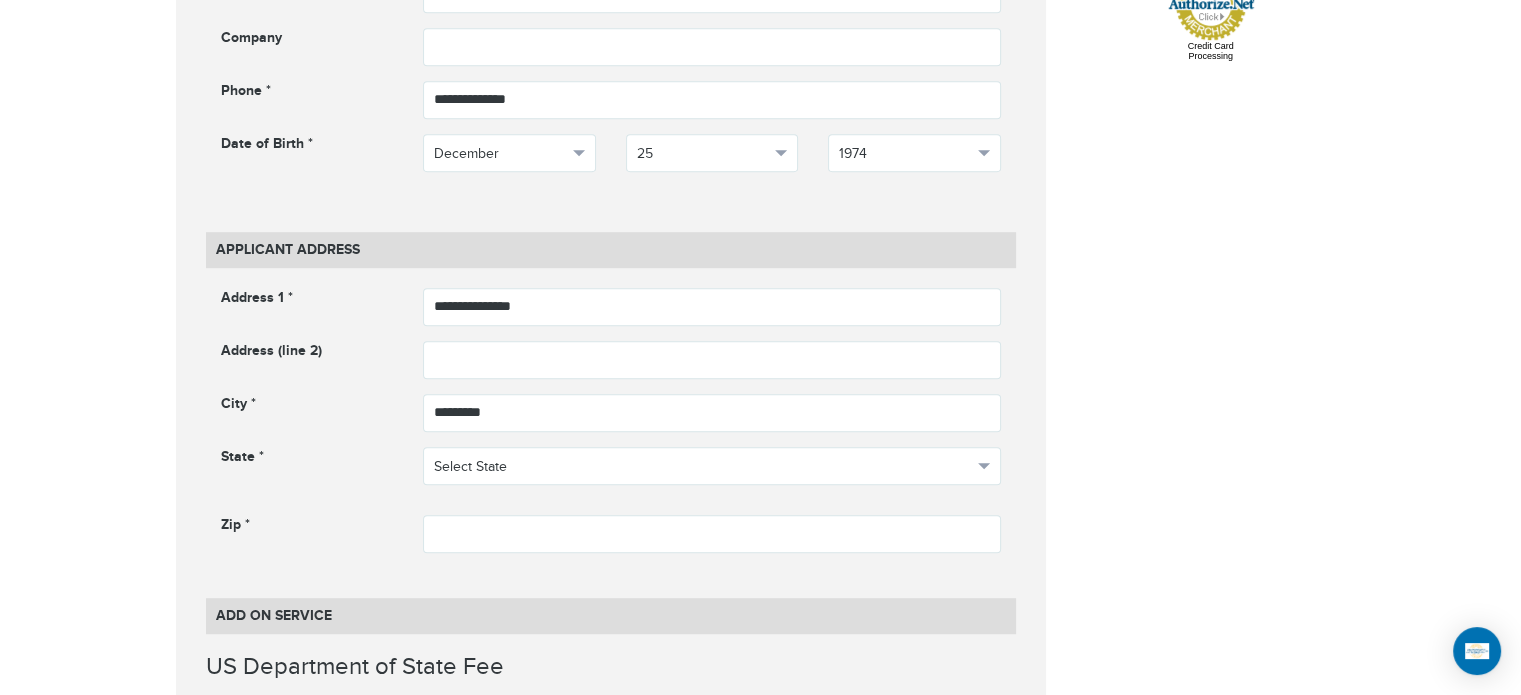 click on "**********" at bounding box center (611, 428) 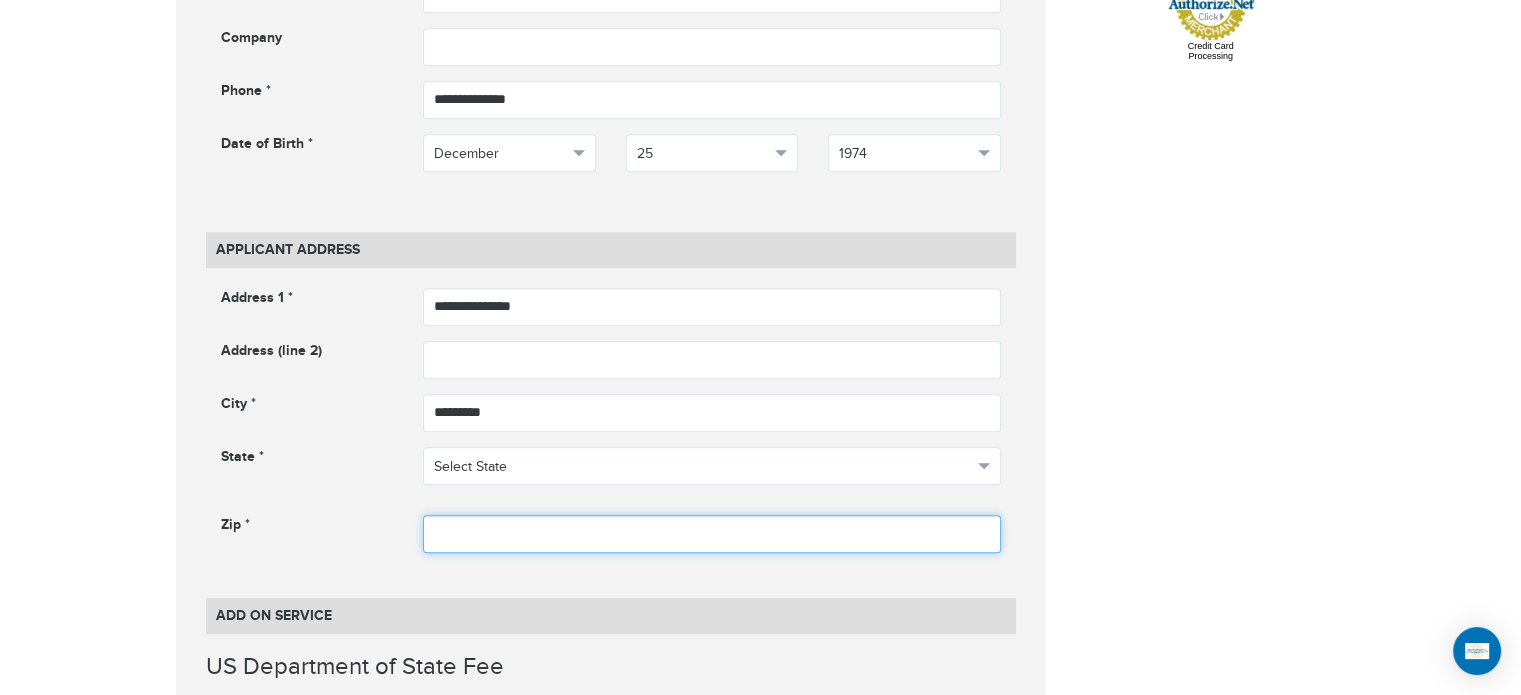 click at bounding box center [712, 534] 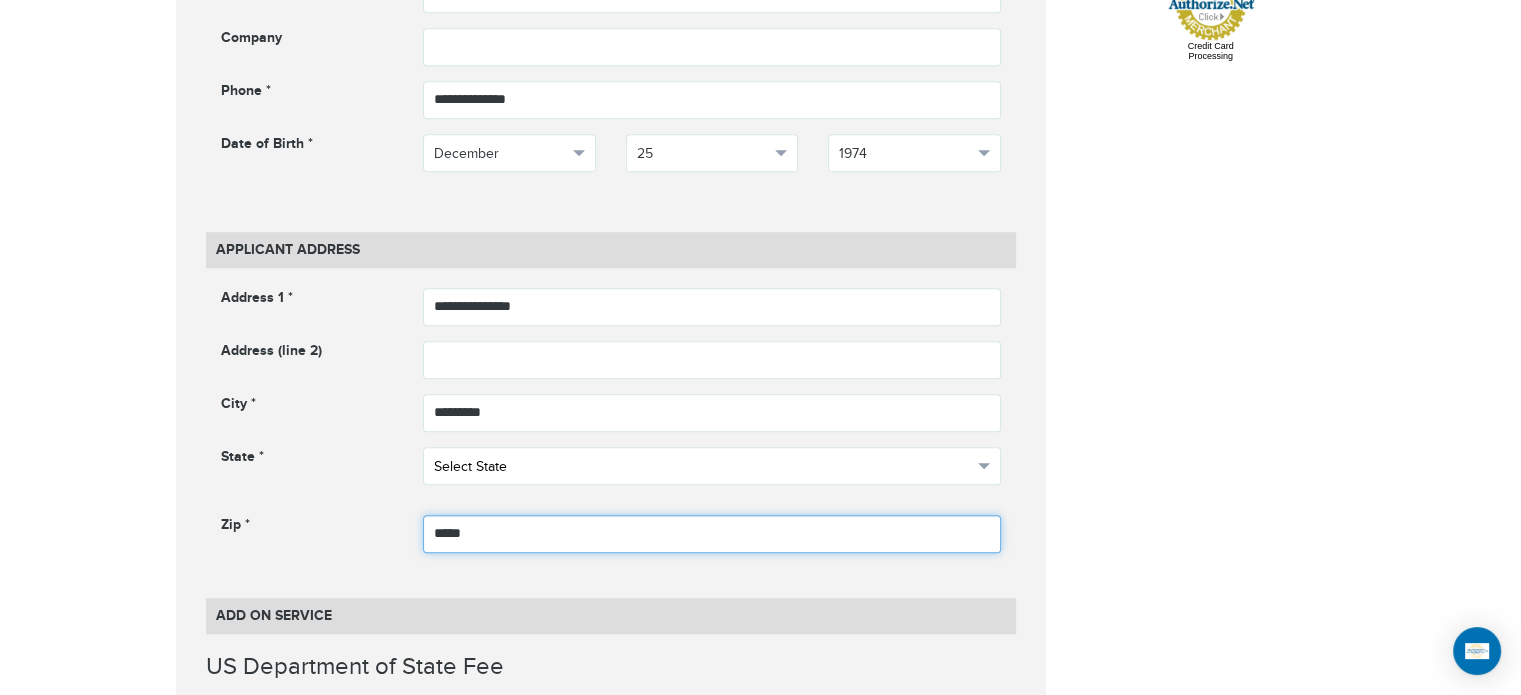 type on "*****" 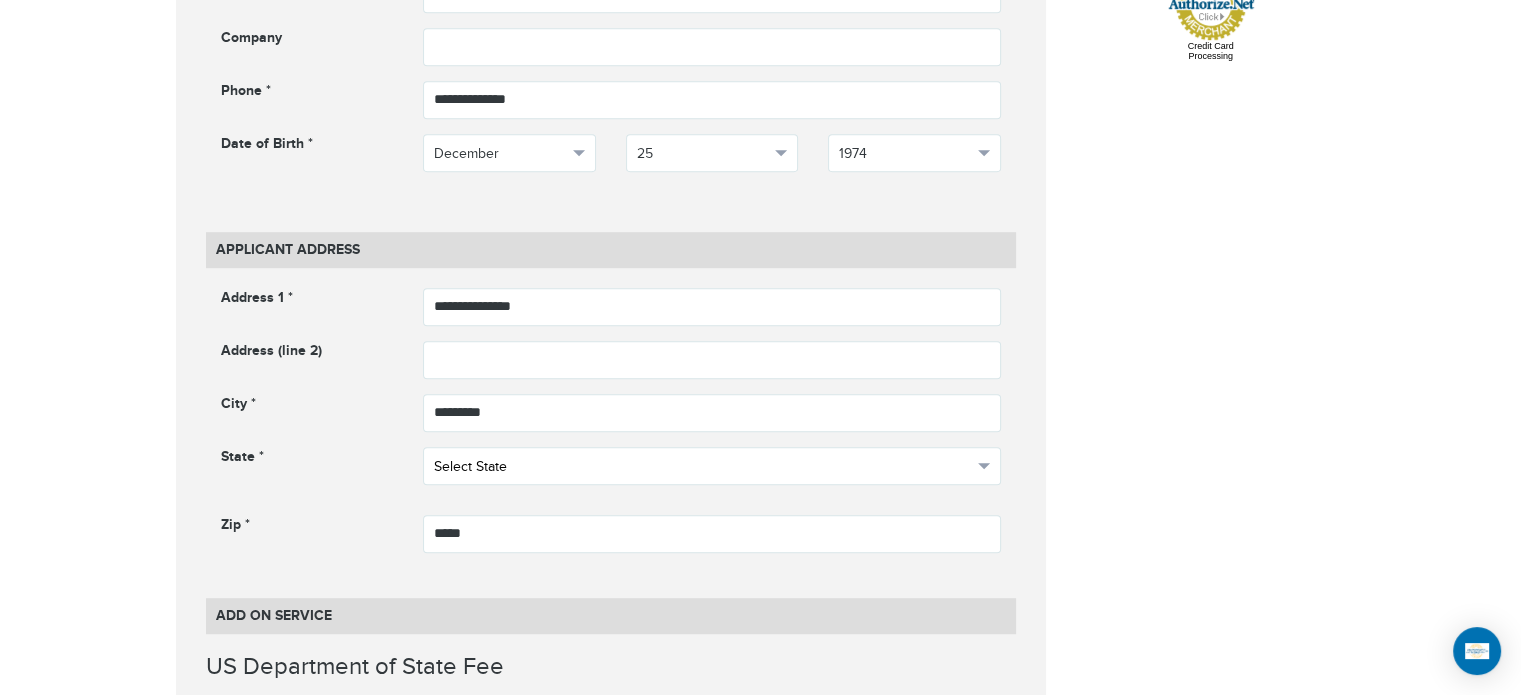 click on "Select State" at bounding box center (703, 467) 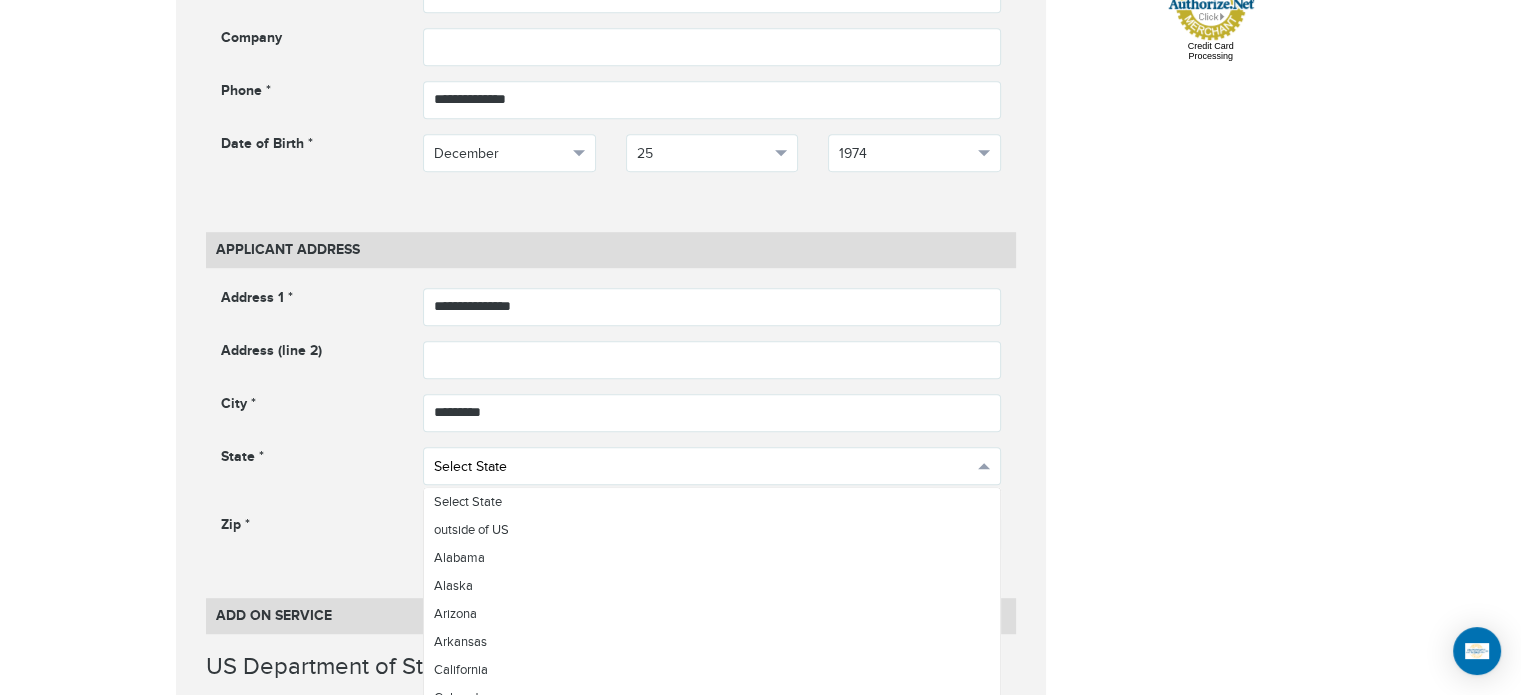scroll, scrollTop: 679, scrollLeft: 0, axis: vertical 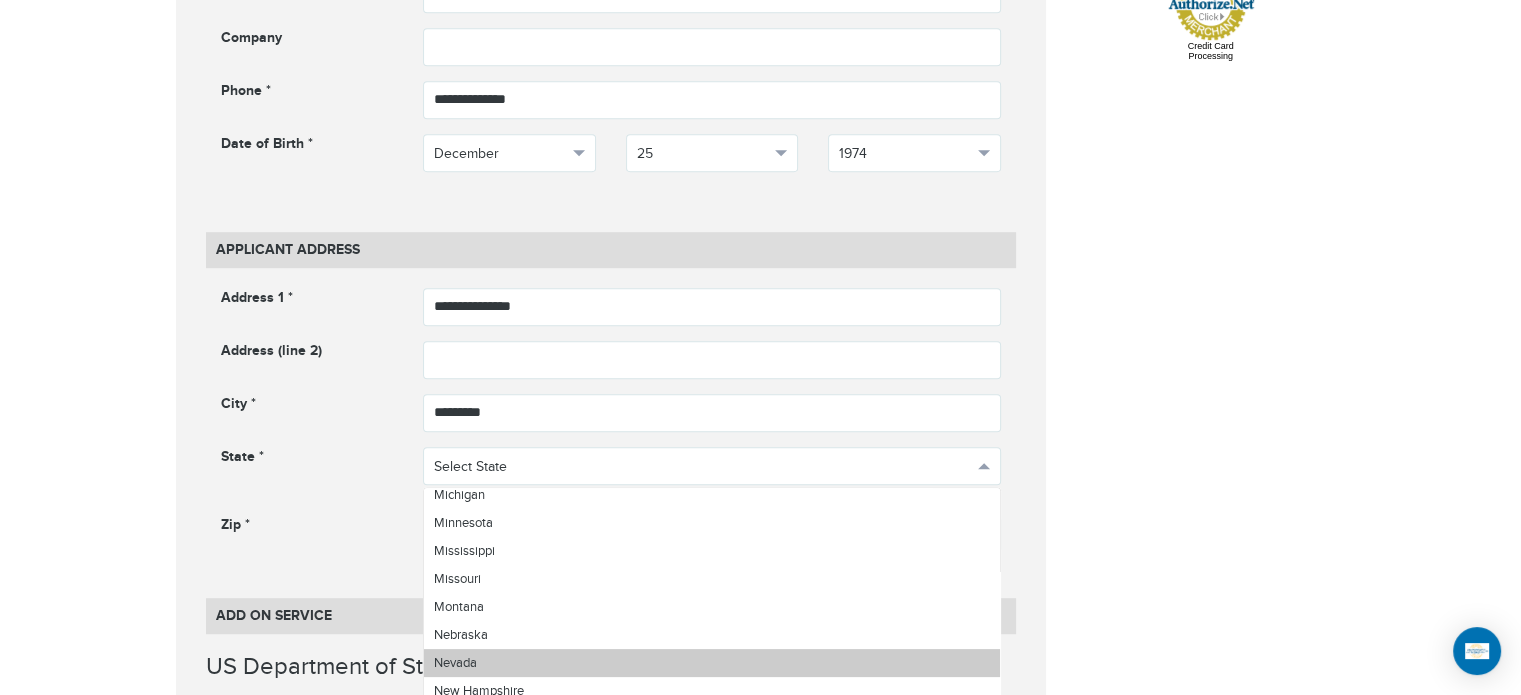 click on "Nevada" at bounding box center (455, 663) 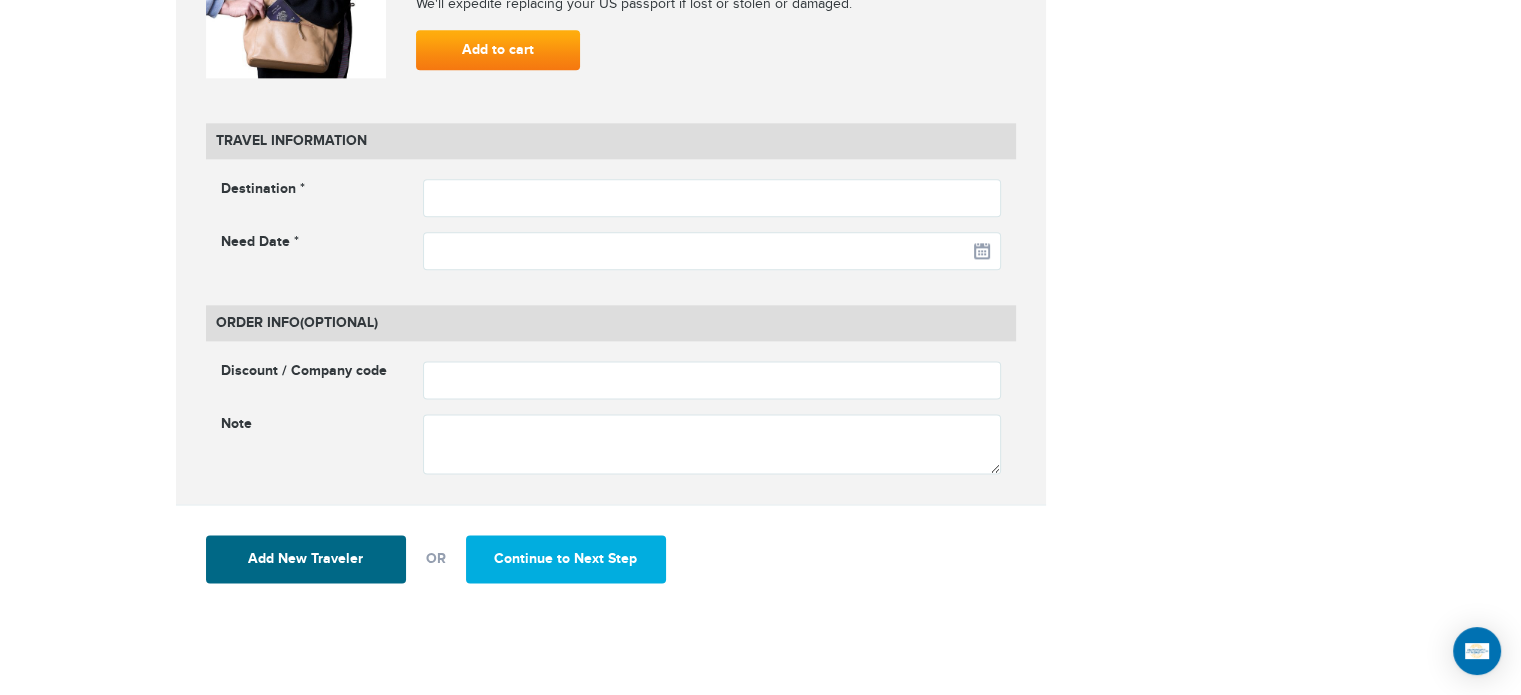 scroll, scrollTop: 2500, scrollLeft: 0, axis: vertical 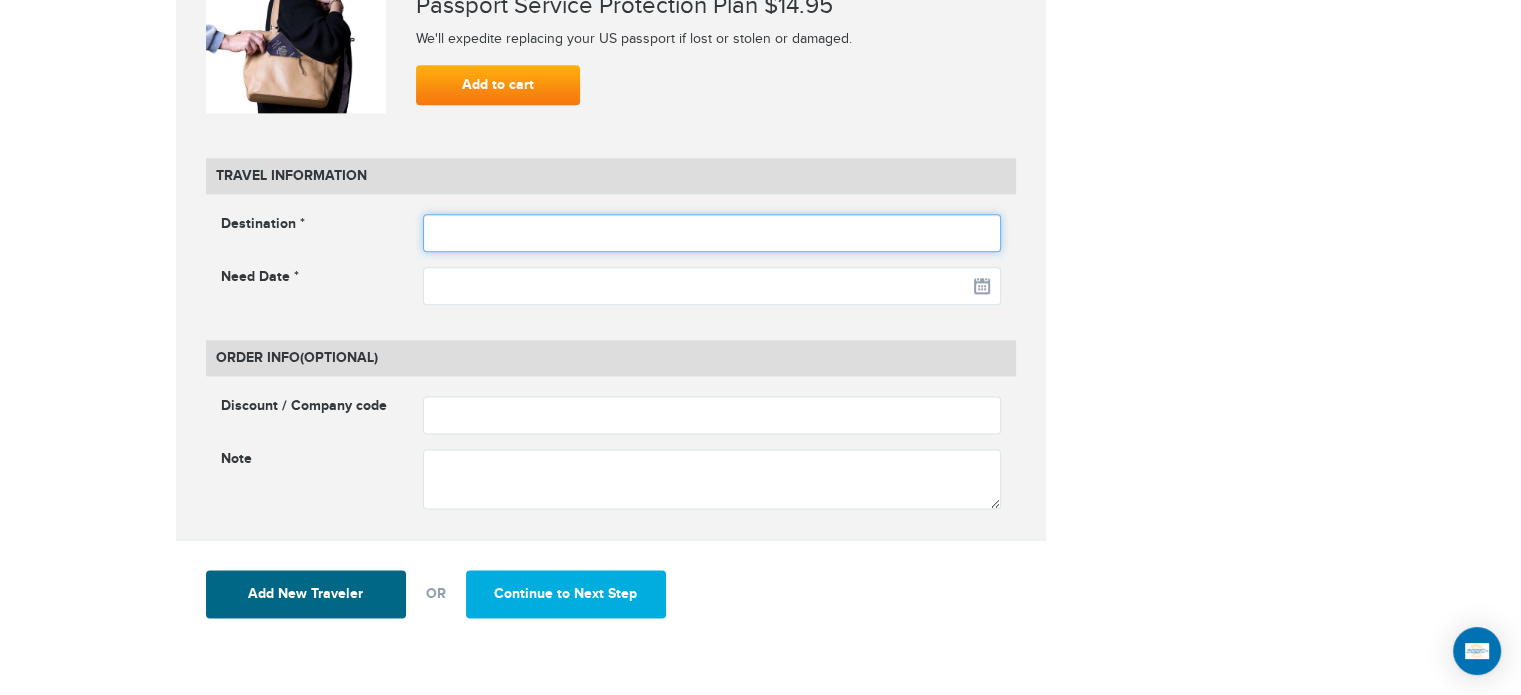click at bounding box center [712, 233] 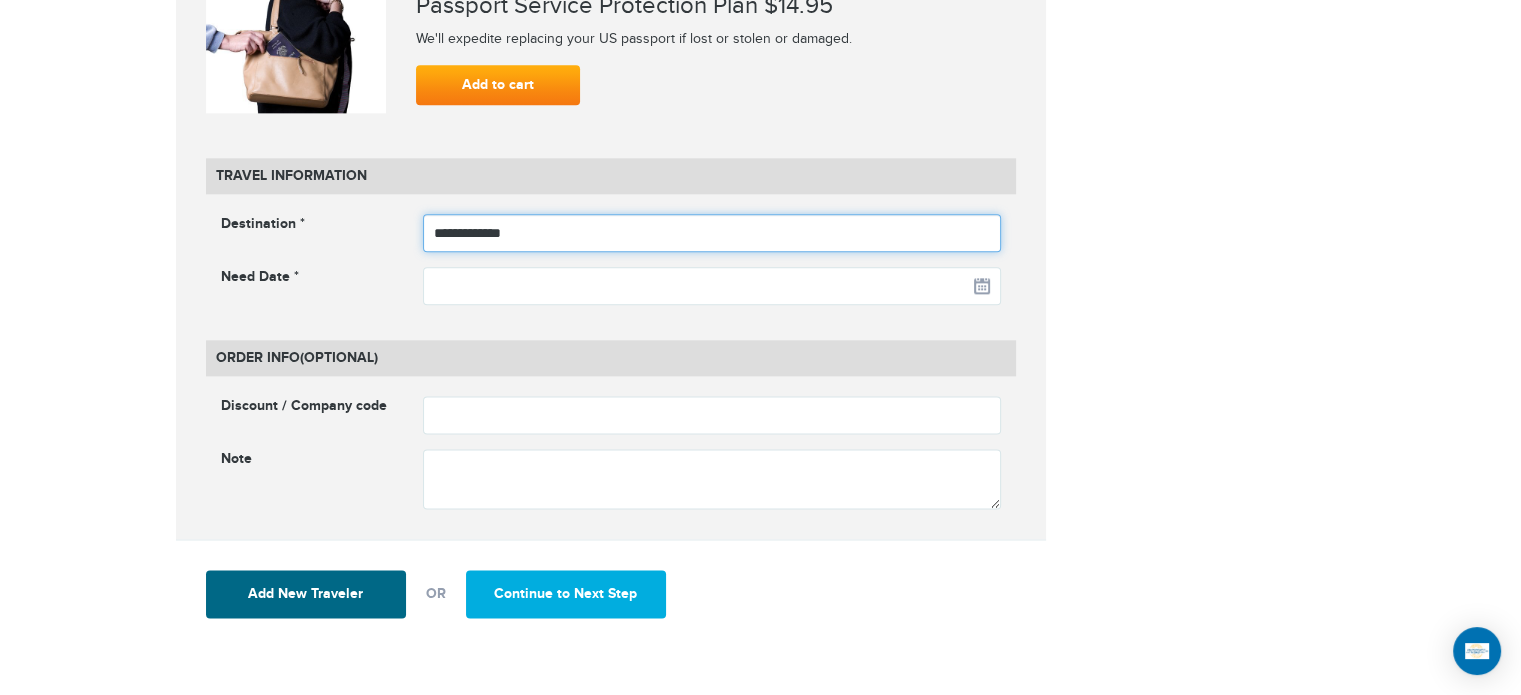 type on "**********" 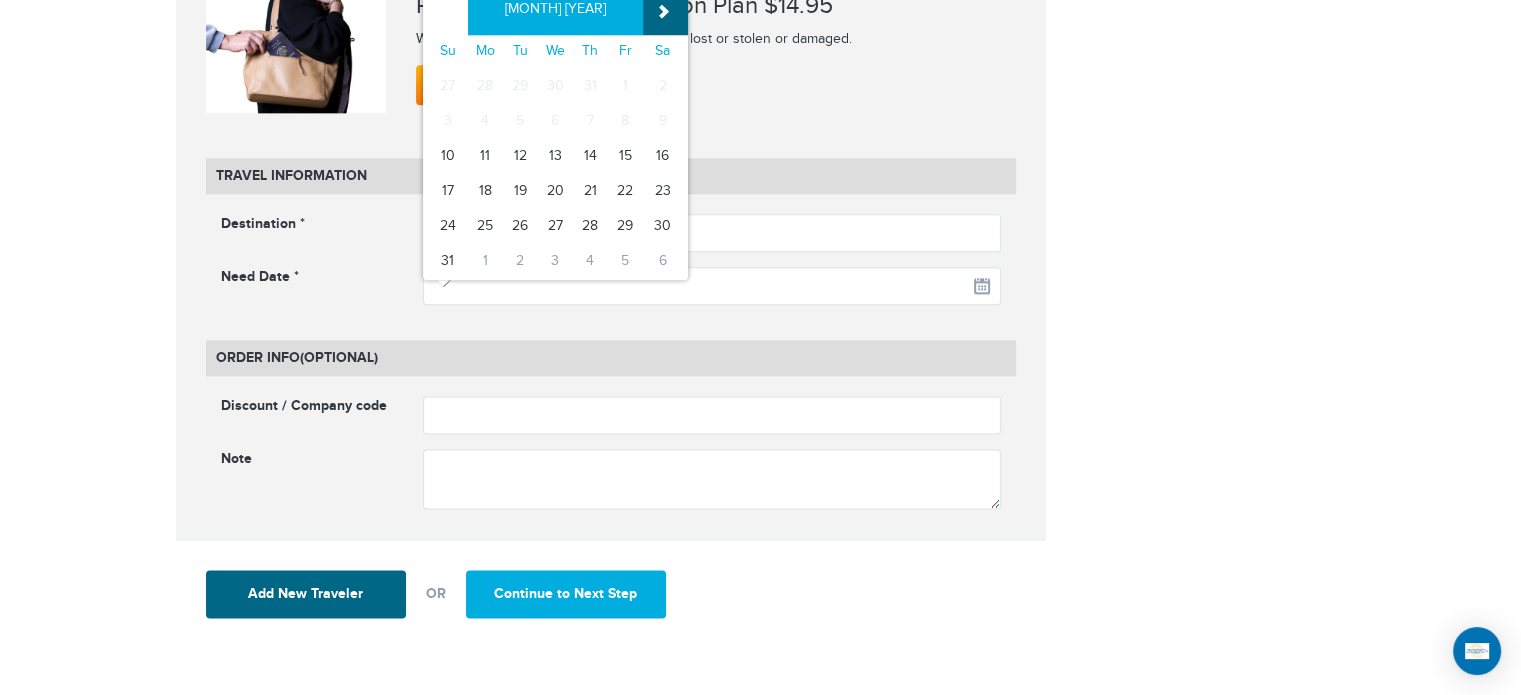 click on "»" at bounding box center (665, 10) 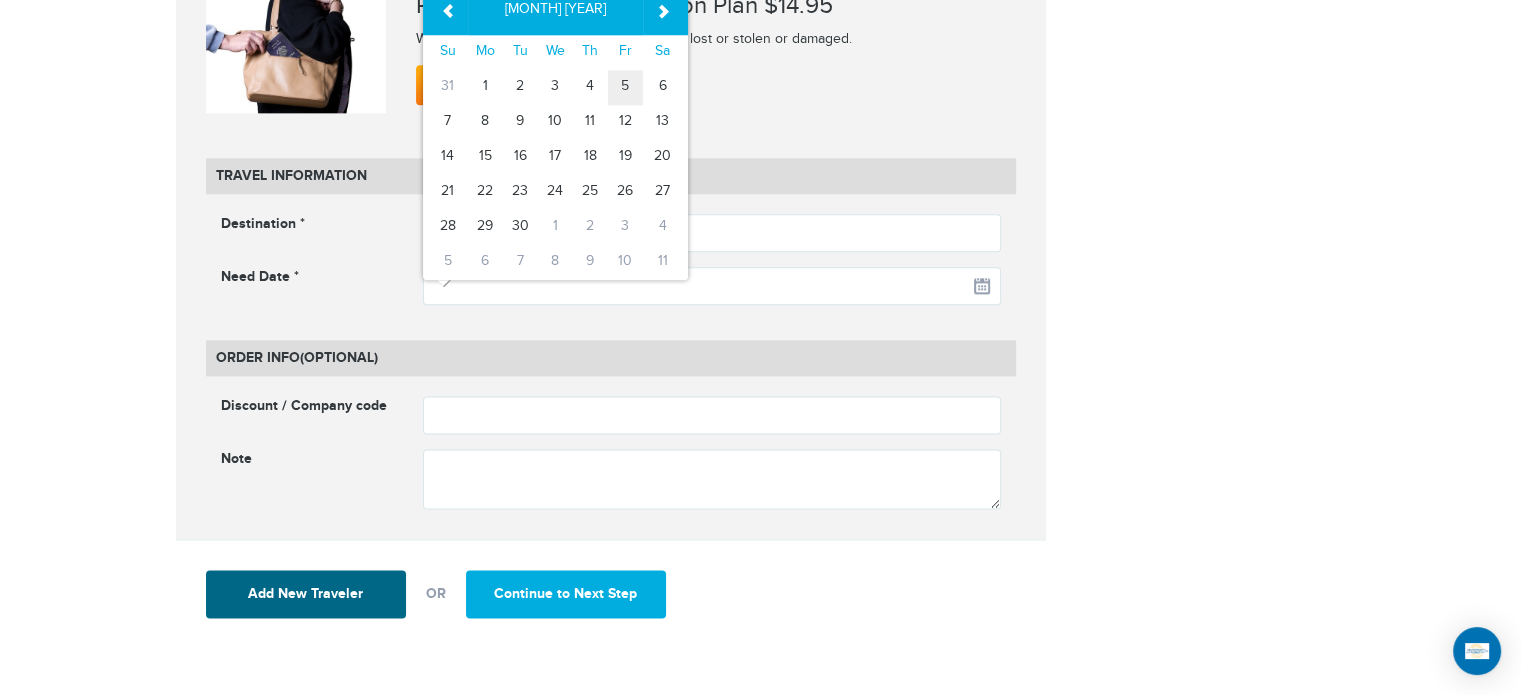 click on "5" at bounding box center (625, 87) 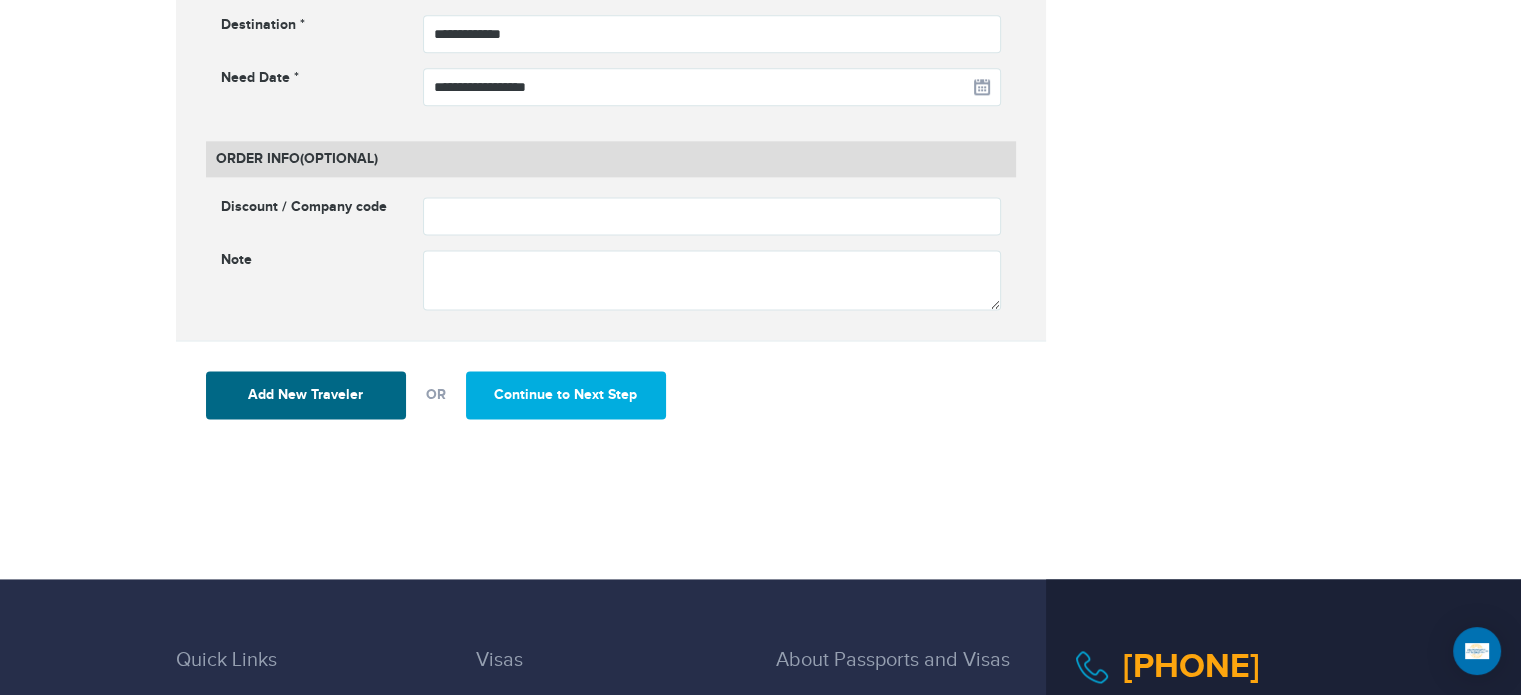 scroll, scrollTop: 2700, scrollLeft: 0, axis: vertical 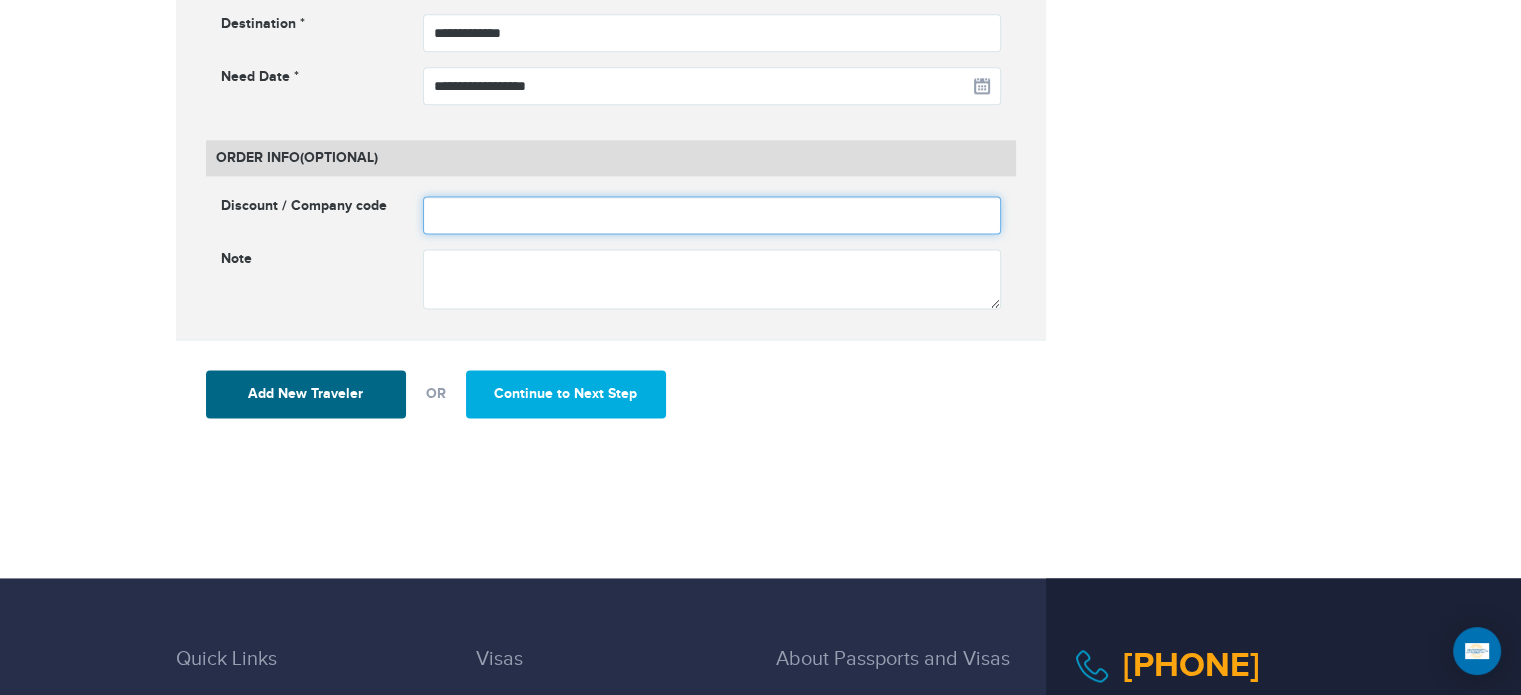 click at bounding box center [712, 215] 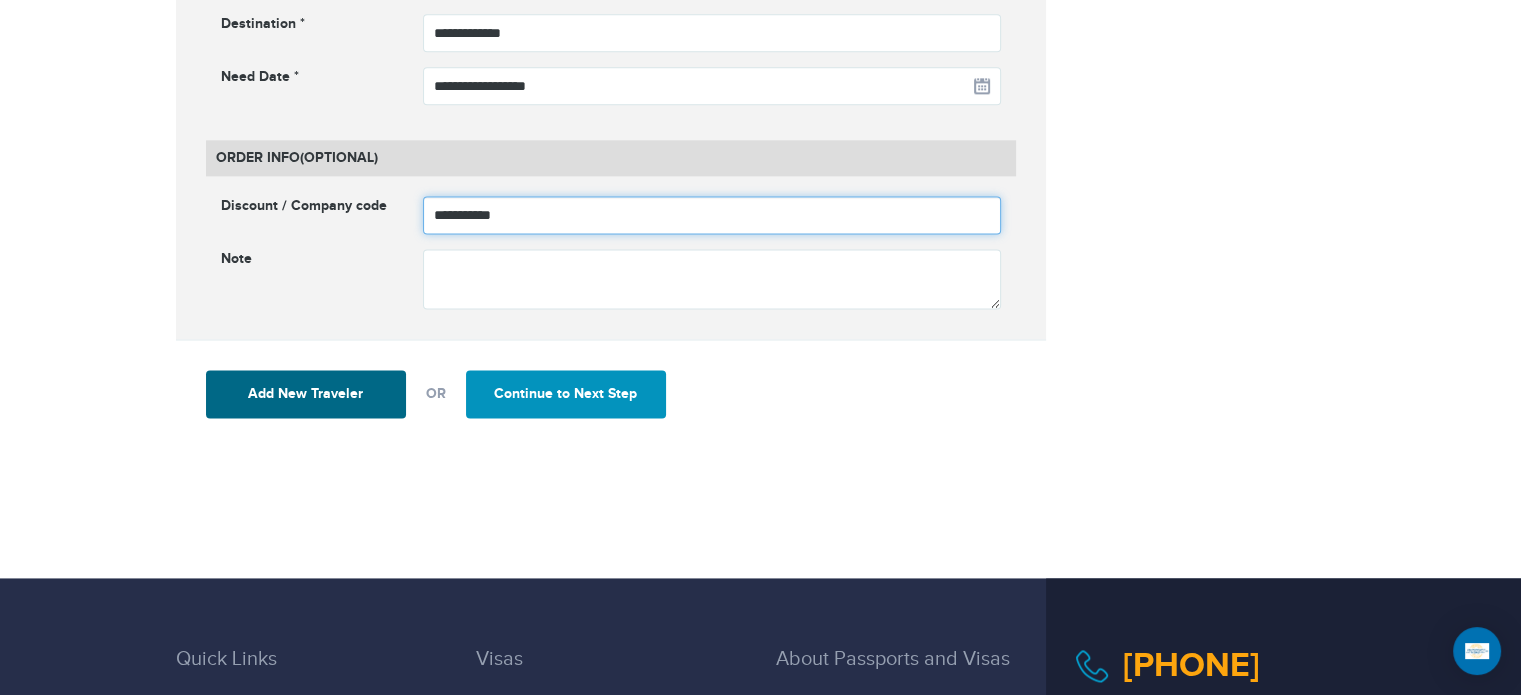 type on "**********" 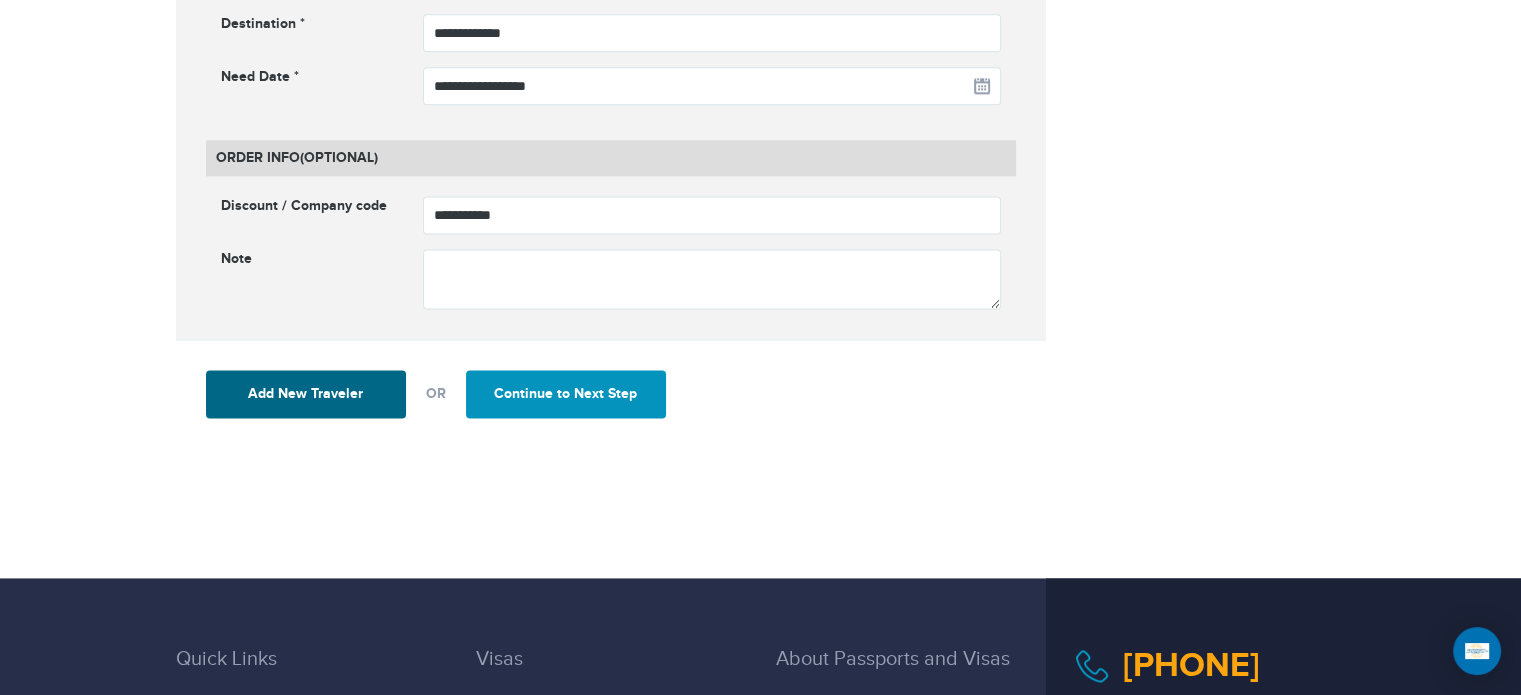 click on "Continue to Next Step" at bounding box center [566, 394] 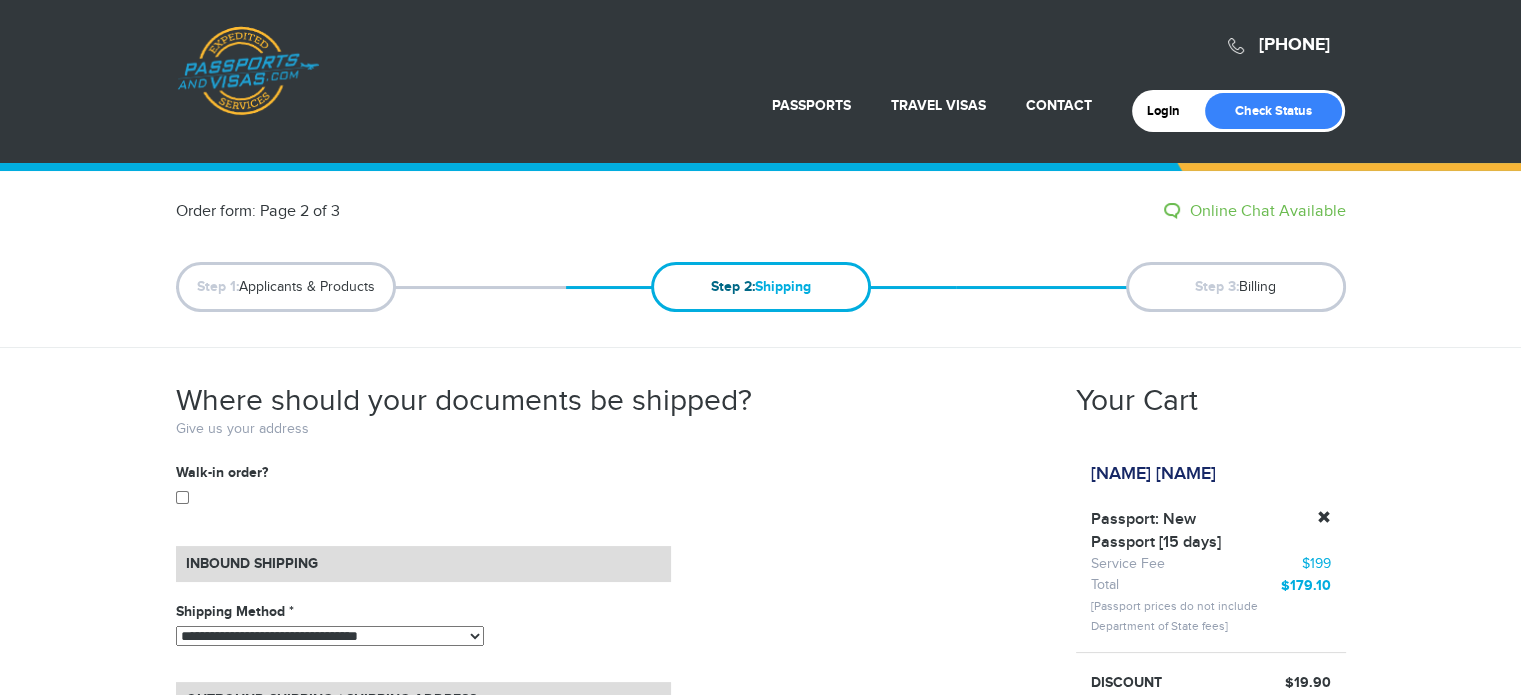 scroll, scrollTop: 81, scrollLeft: 0, axis: vertical 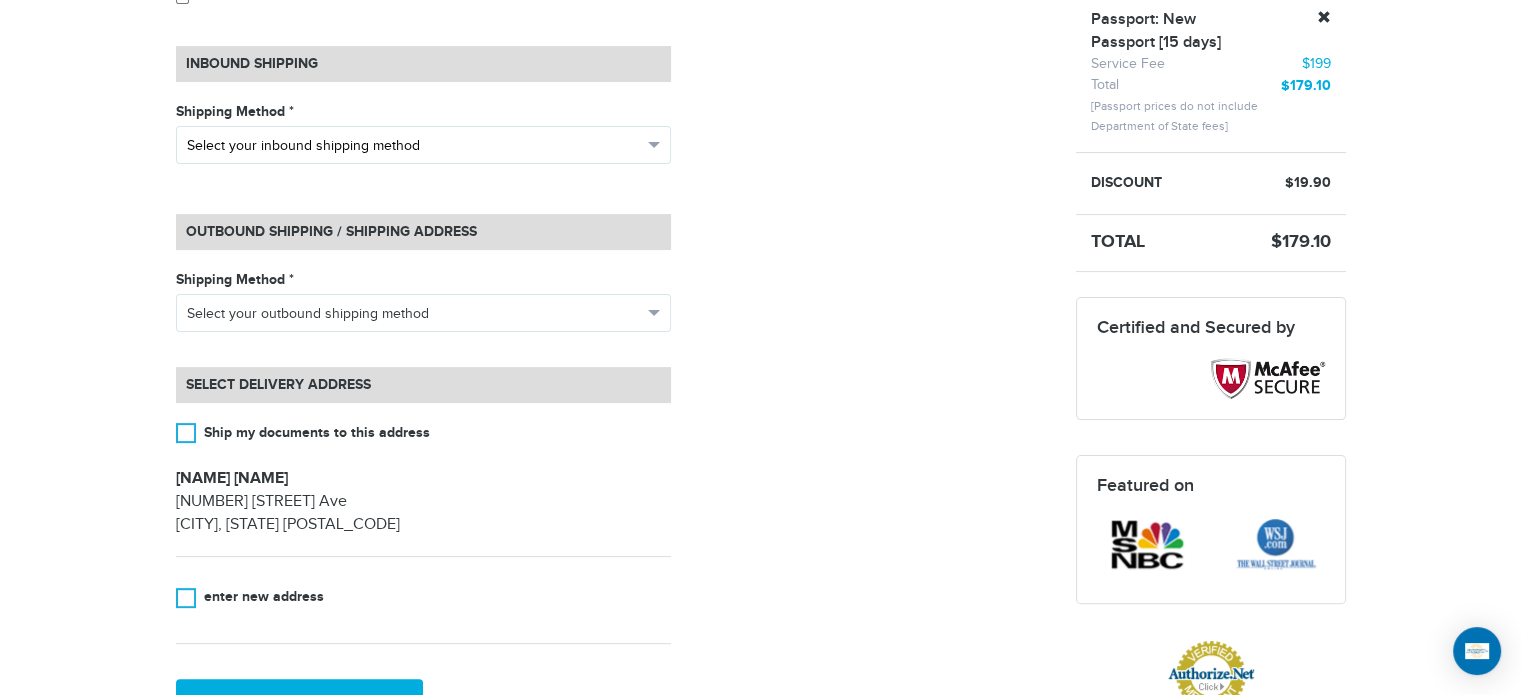 click on "Select your inbound shipping method" at bounding box center (414, 146) 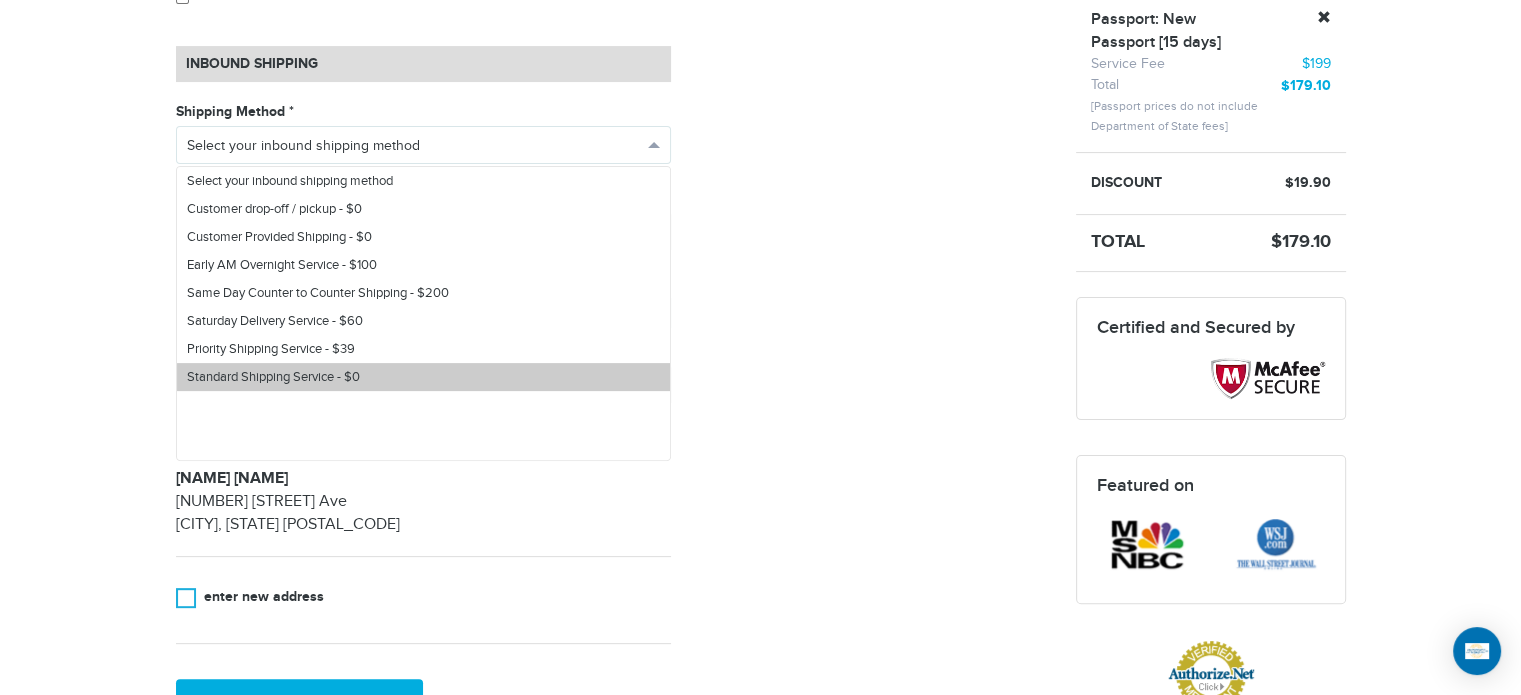click on "Standard Shipping Service - $0" at bounding box center [423, 377] 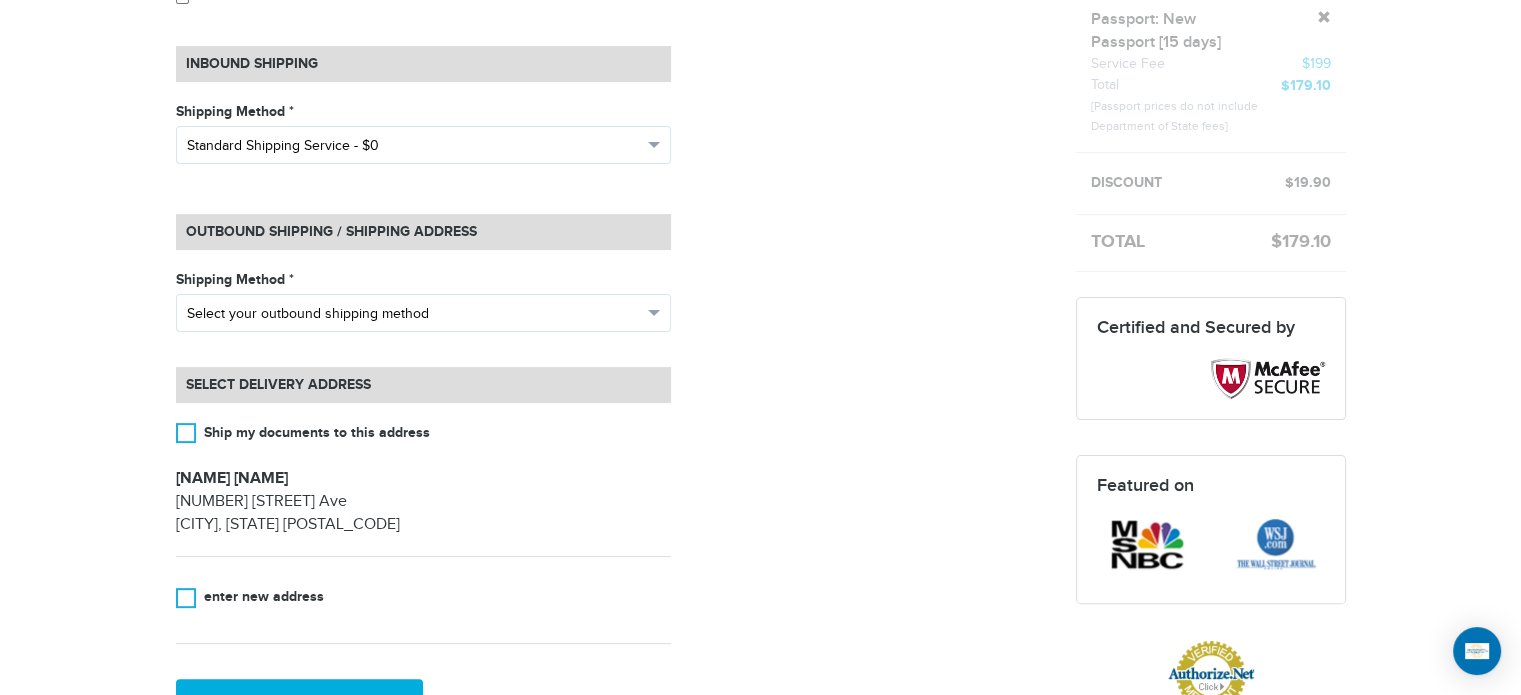 scroll, scrollTop: 692, scrollLeft: 0, axis: vertical 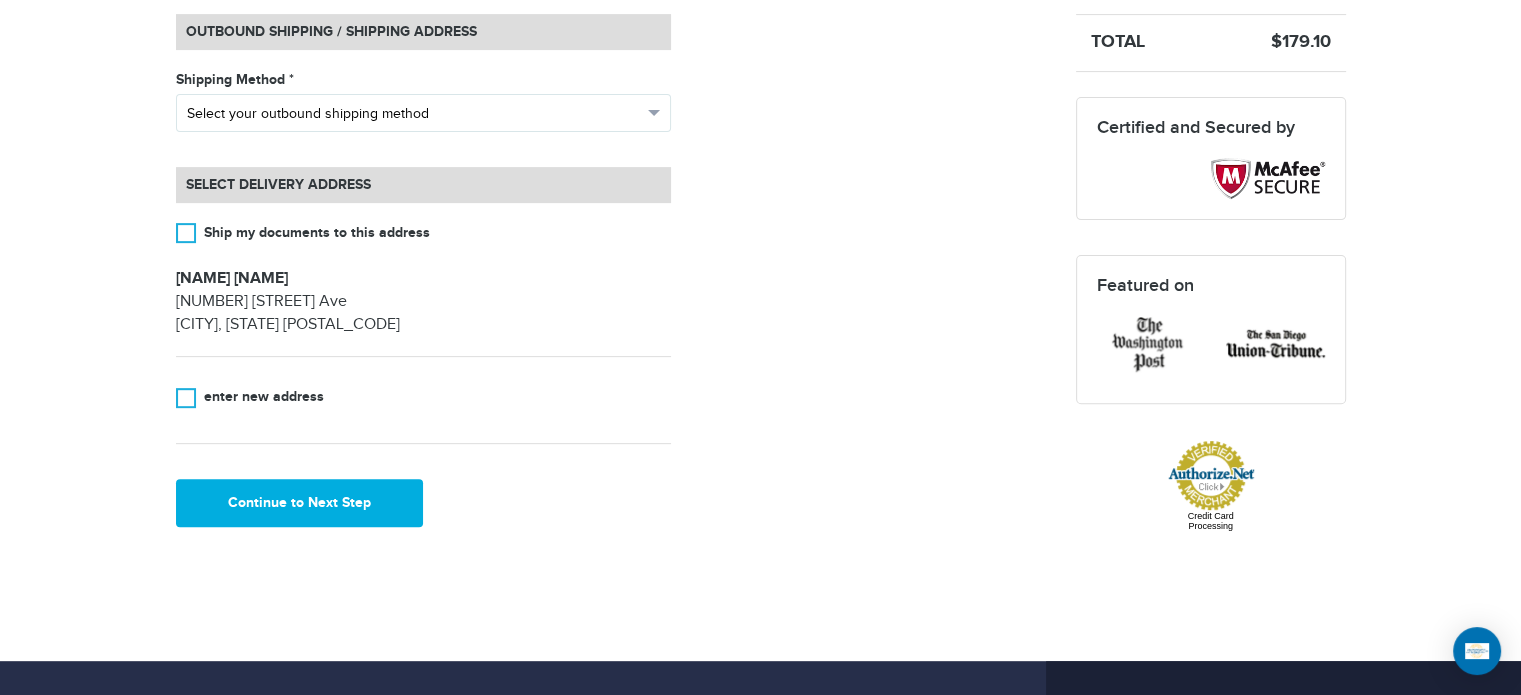click on "Select your outbound shipping method" at bounding box center (414, 114) 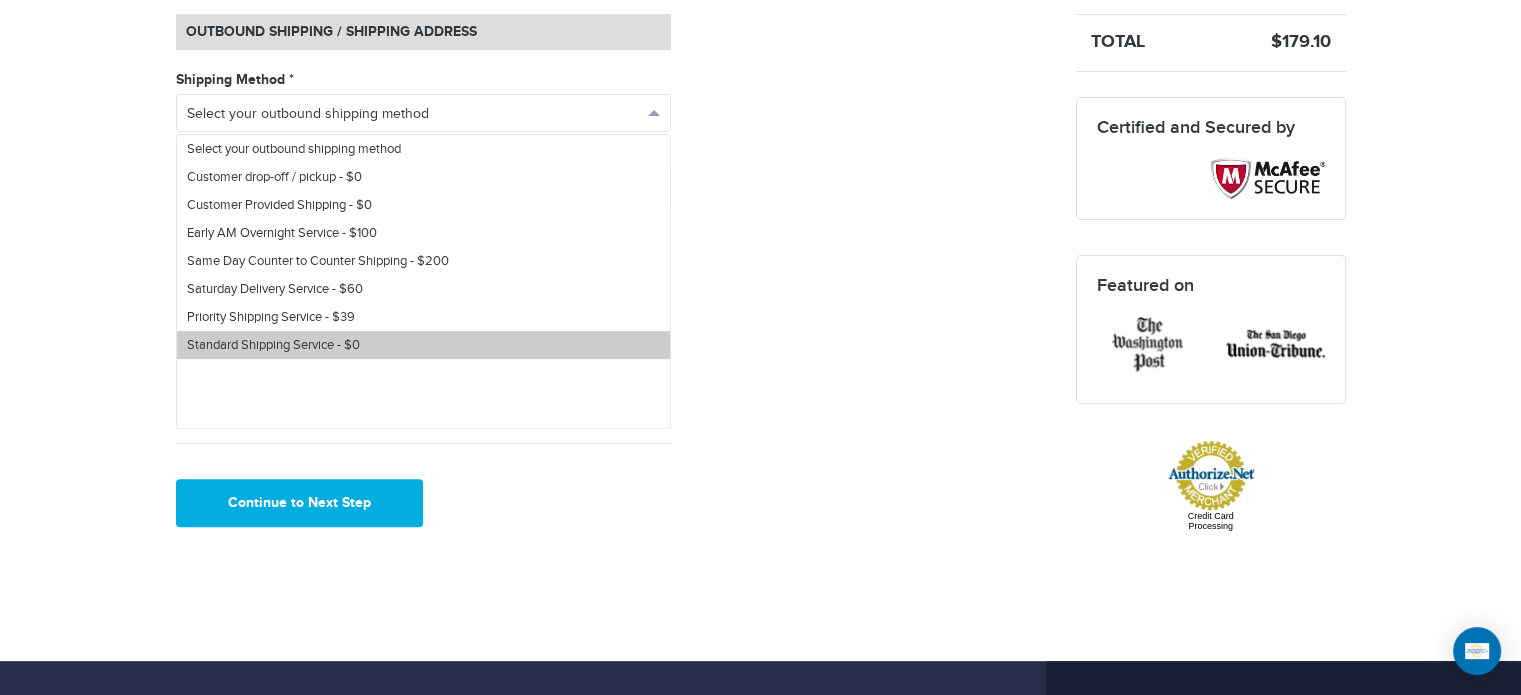 click on "Standard Shipping Service - $0" at bounding box center [273, 345] 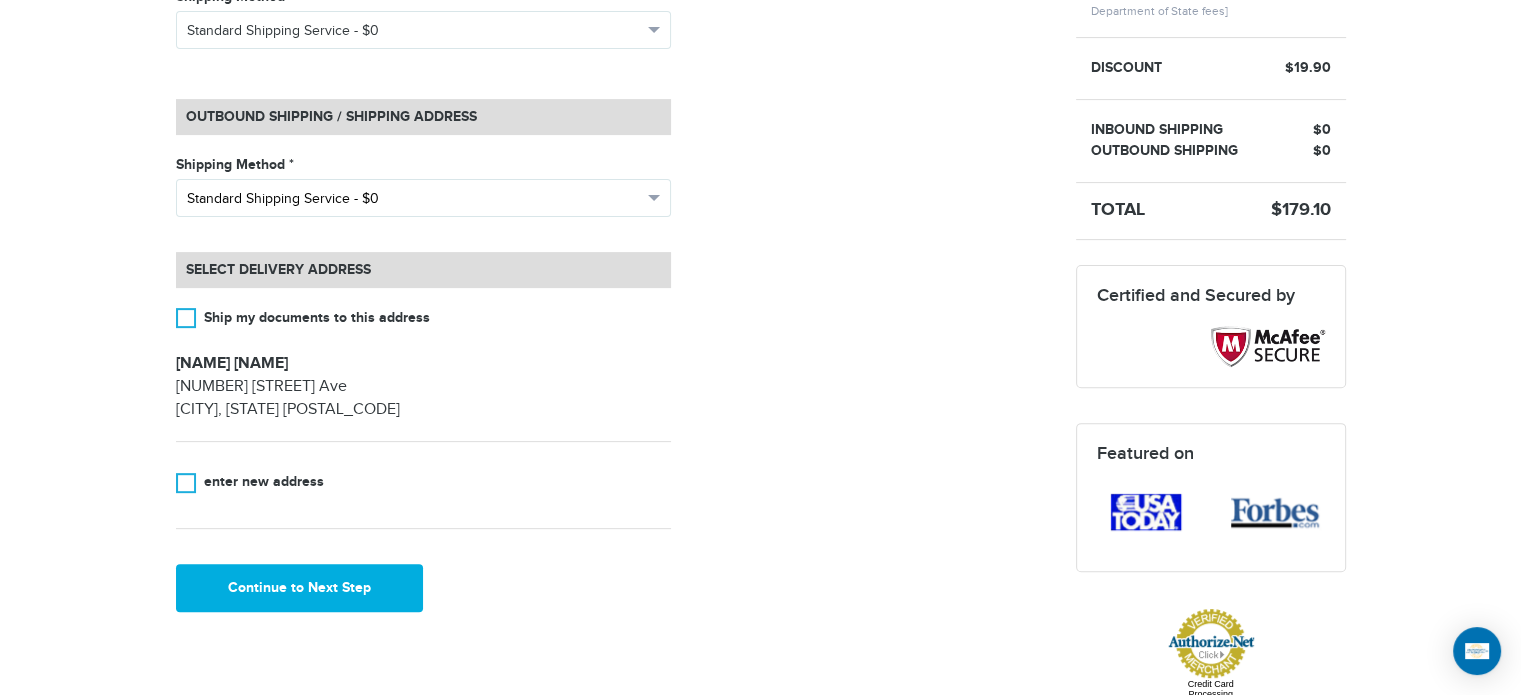 scroll, scrollTop: 892, scrollLeft: 0, axis: vertical 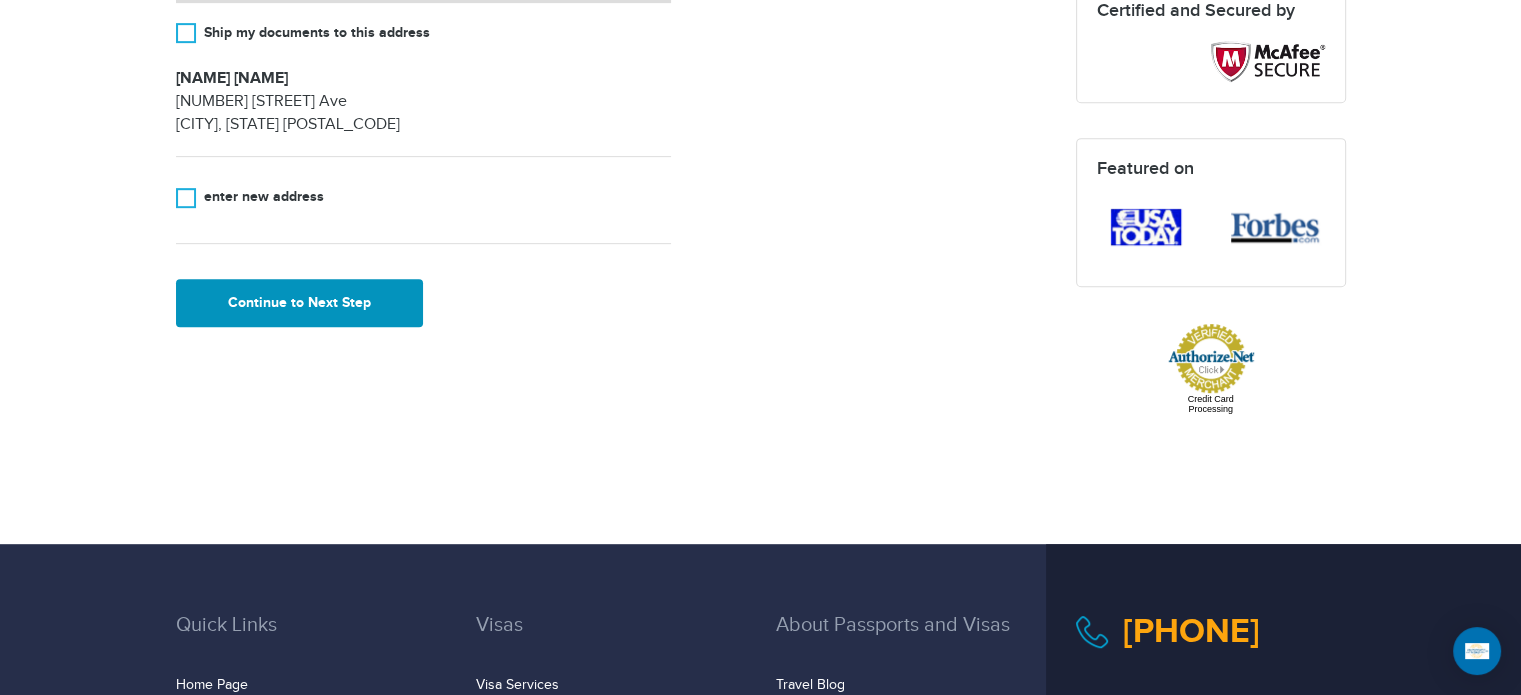 click on "Continue to Next Step" at bounding box center [300, 303] 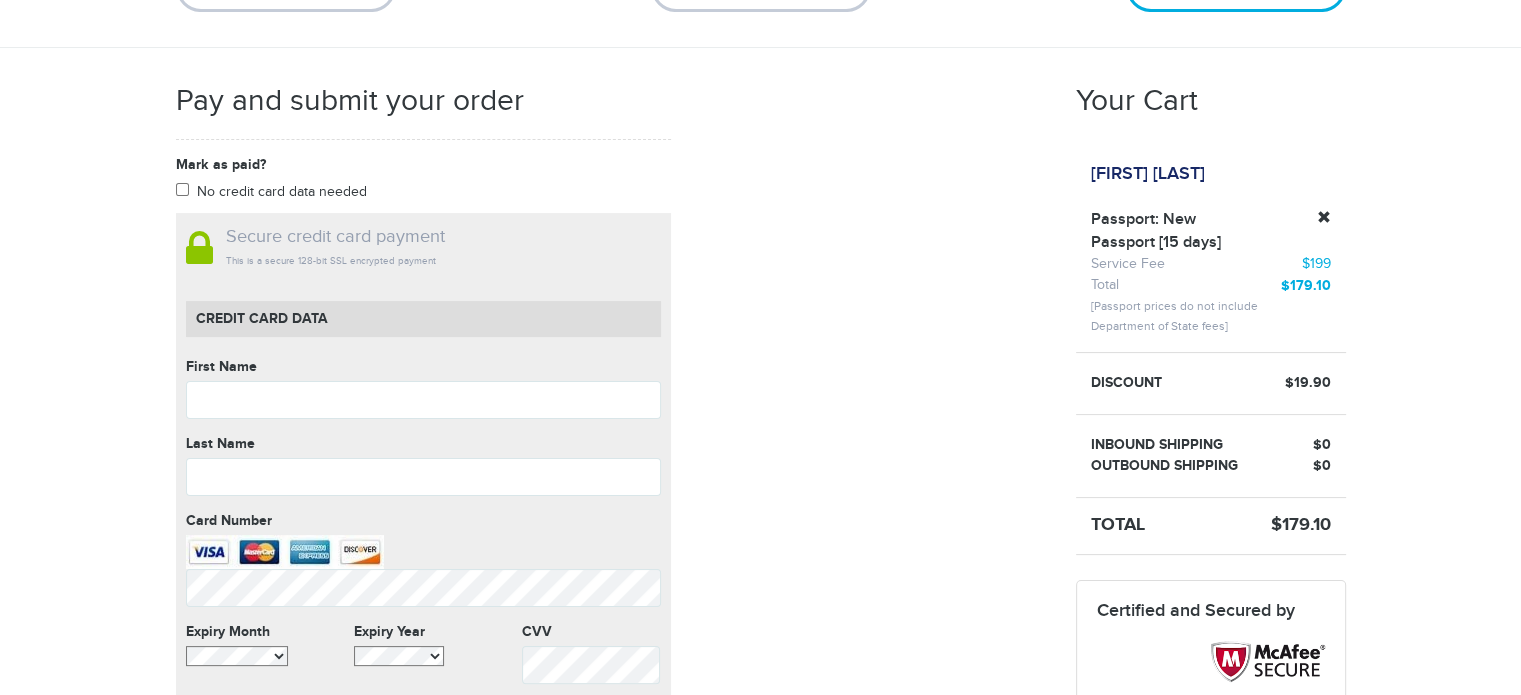scroll, scrollTop: 0, scrollLeft: 0, axis: both 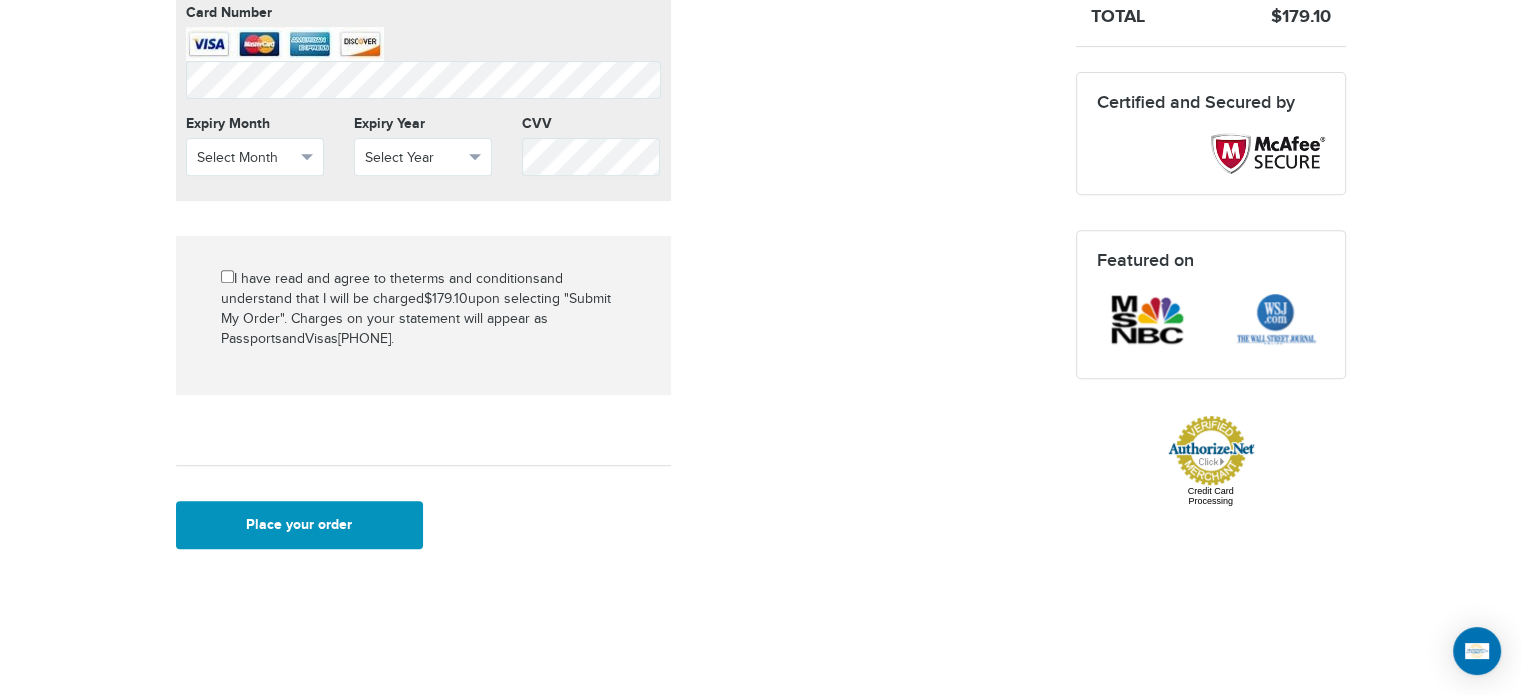 click on "Place your order" at bounding box center [300, 525] 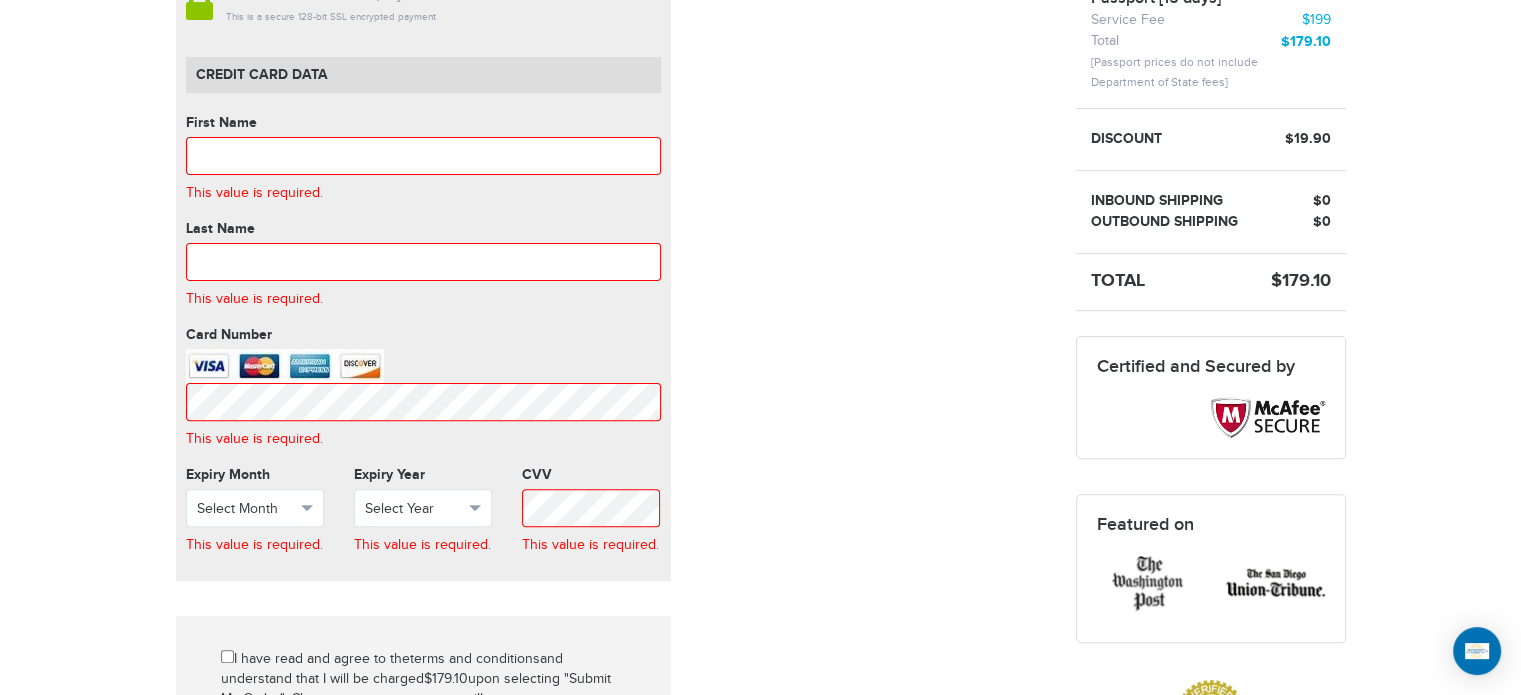 scroll, scrollTop: 363, scrollLeft: 0, axis: vertical 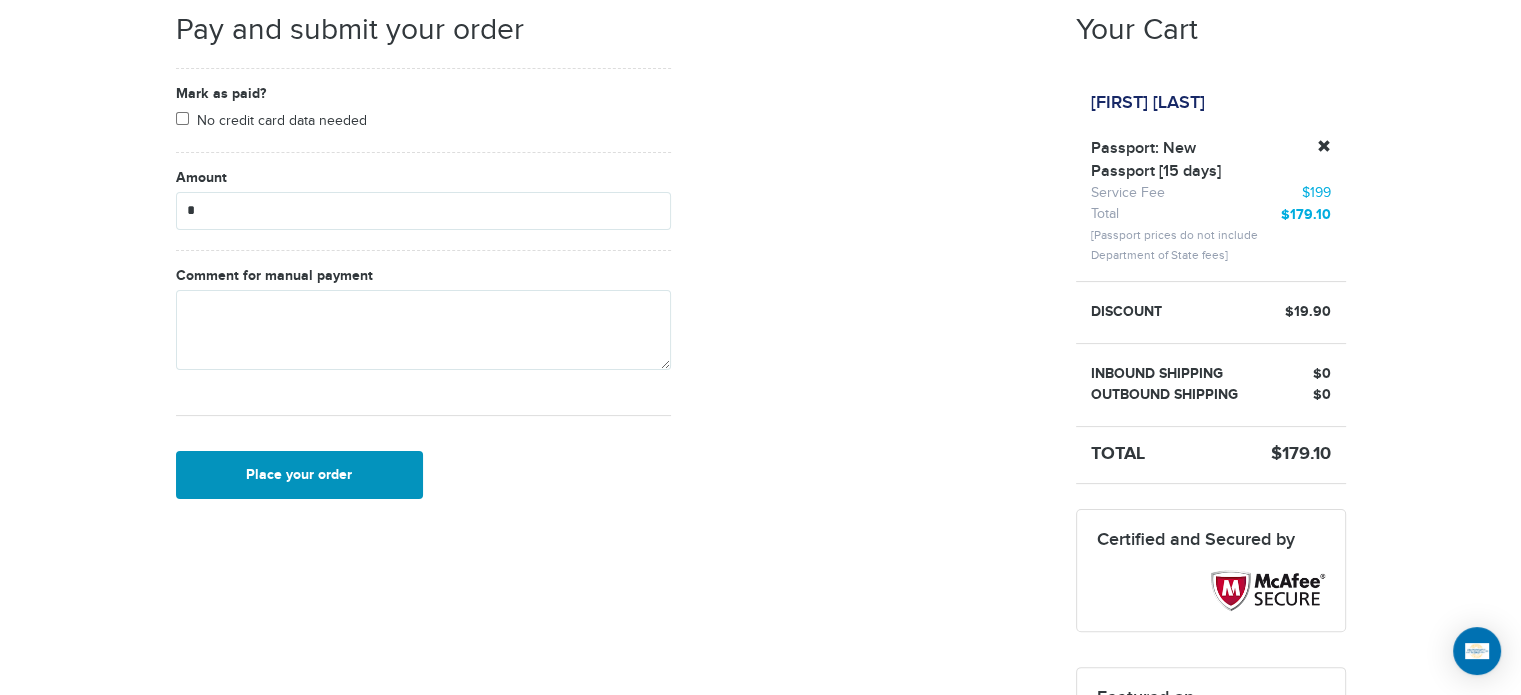click on "Place your order" at bounding box center (300, 475) 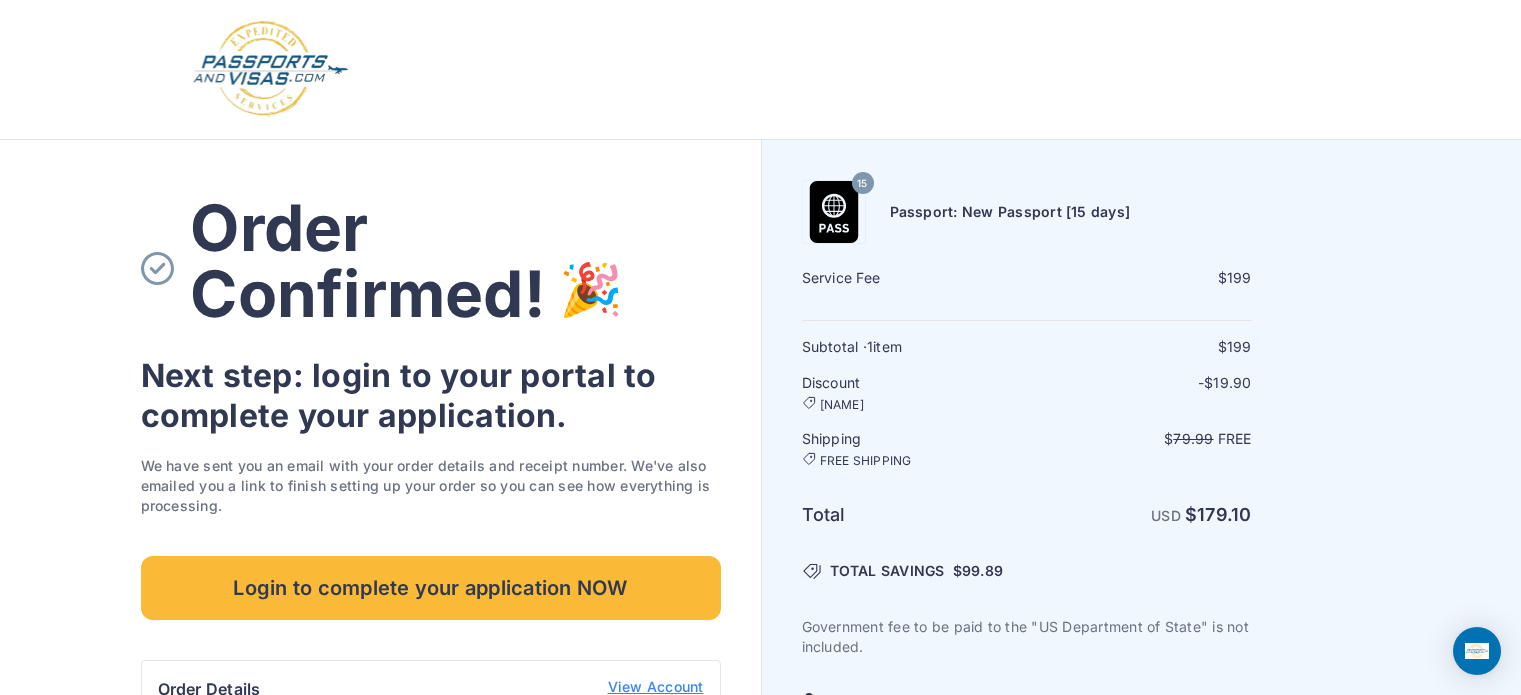 scroll, scrollTop: 0, scrollLeft: 0, axis: both 